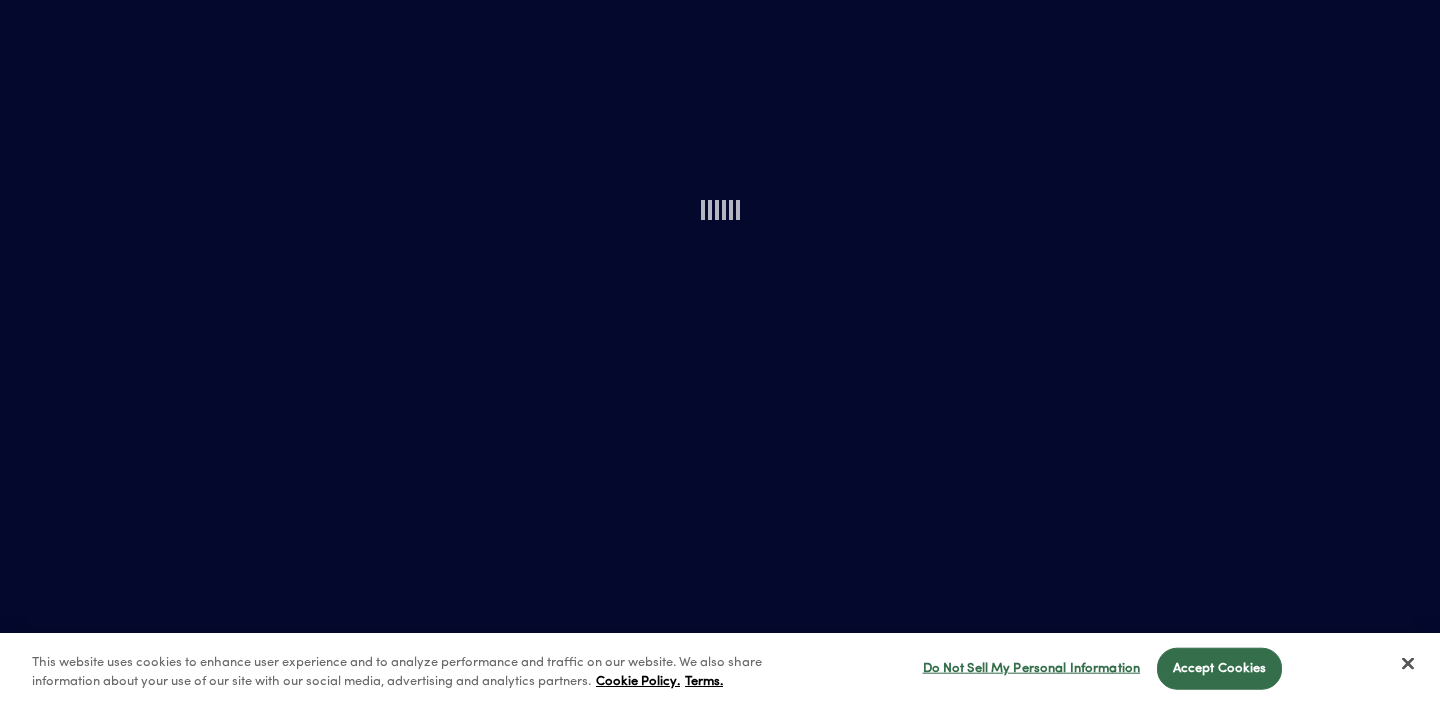 scroll, scrollTop: 0, scrollLeft: 0, axis: both 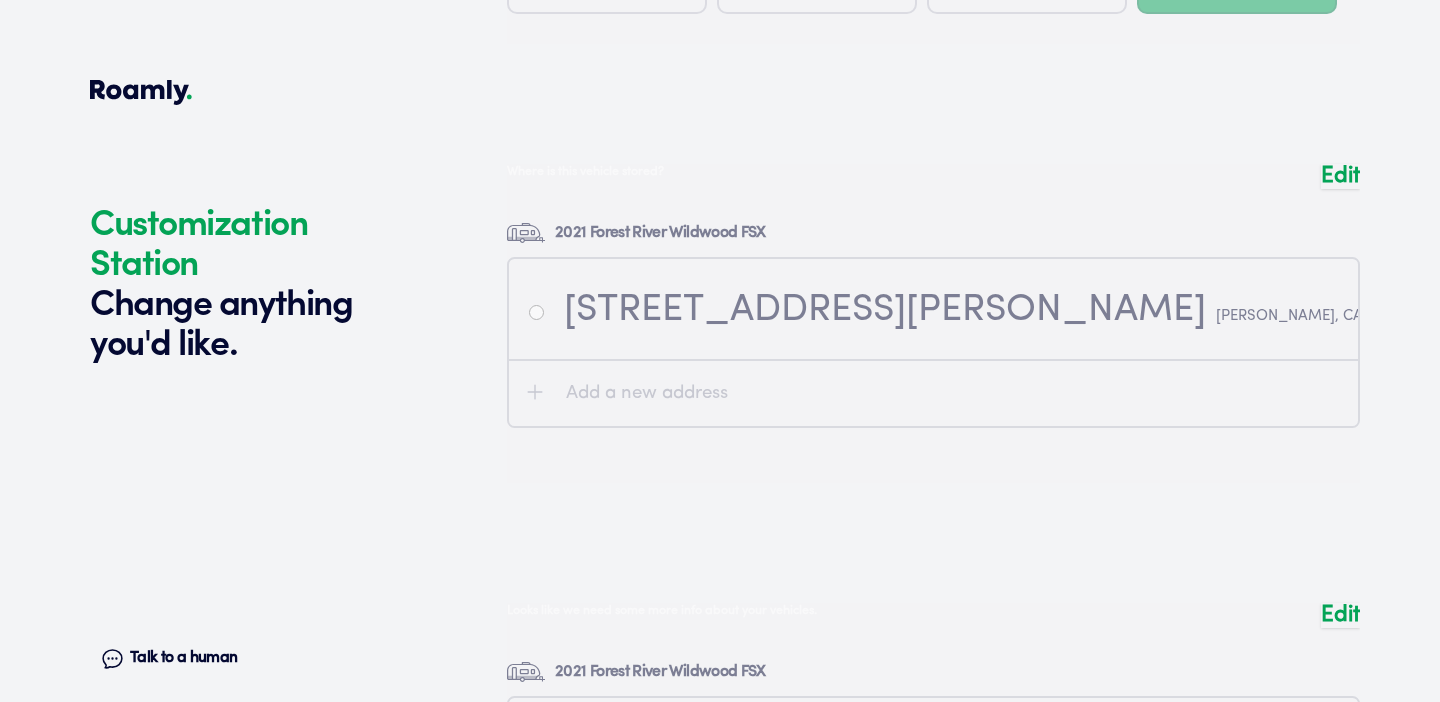 click on "Edit" at bounding box center [1340, 176] 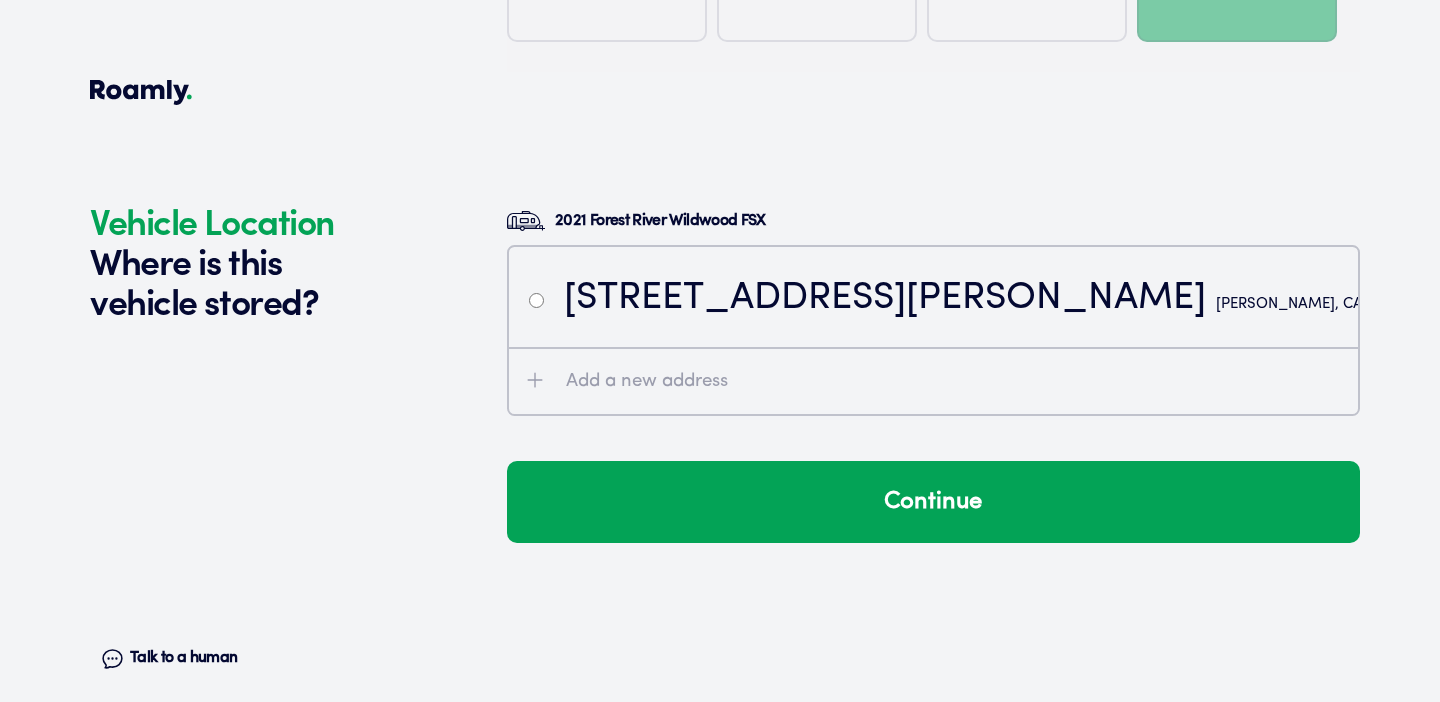 scroll, scrollTop: 4093, scrollLeft: 0, axis: vertical 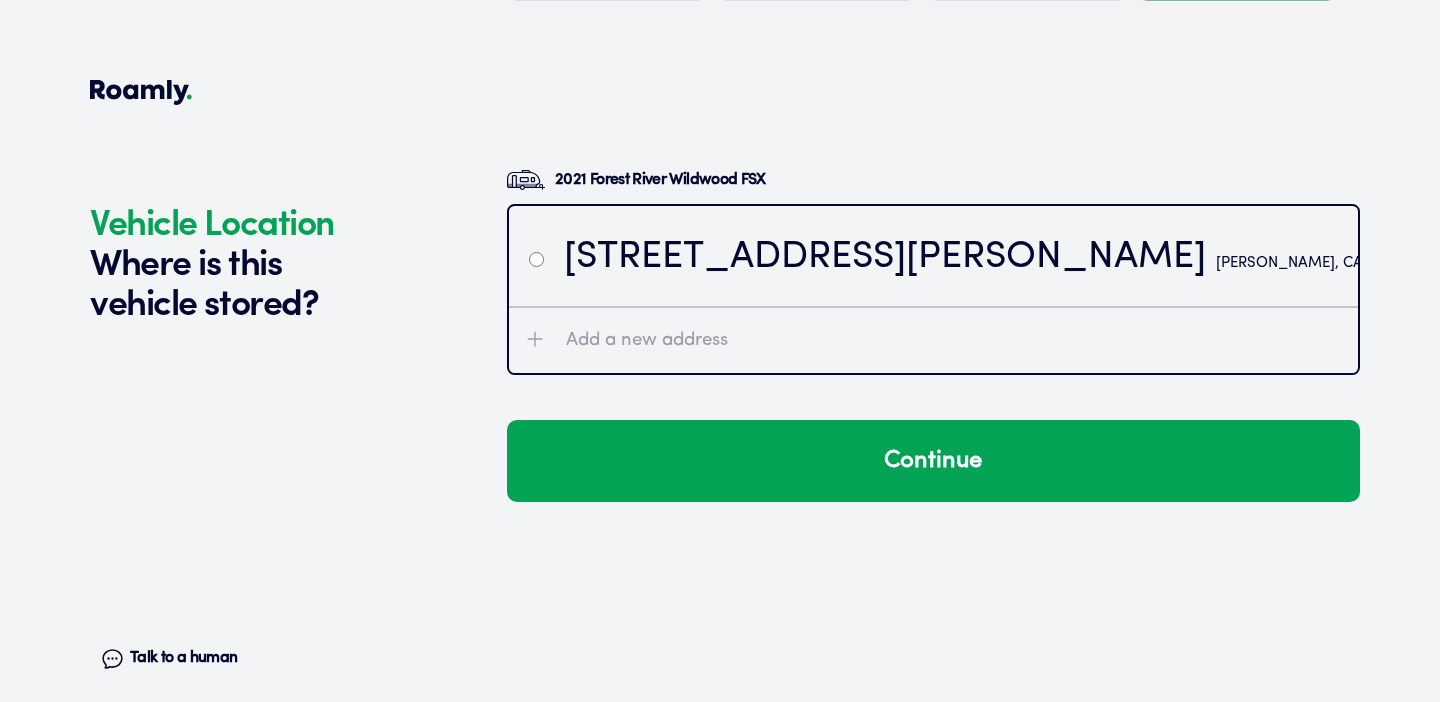 click on "Clear" at bounding box center [1476, 263] 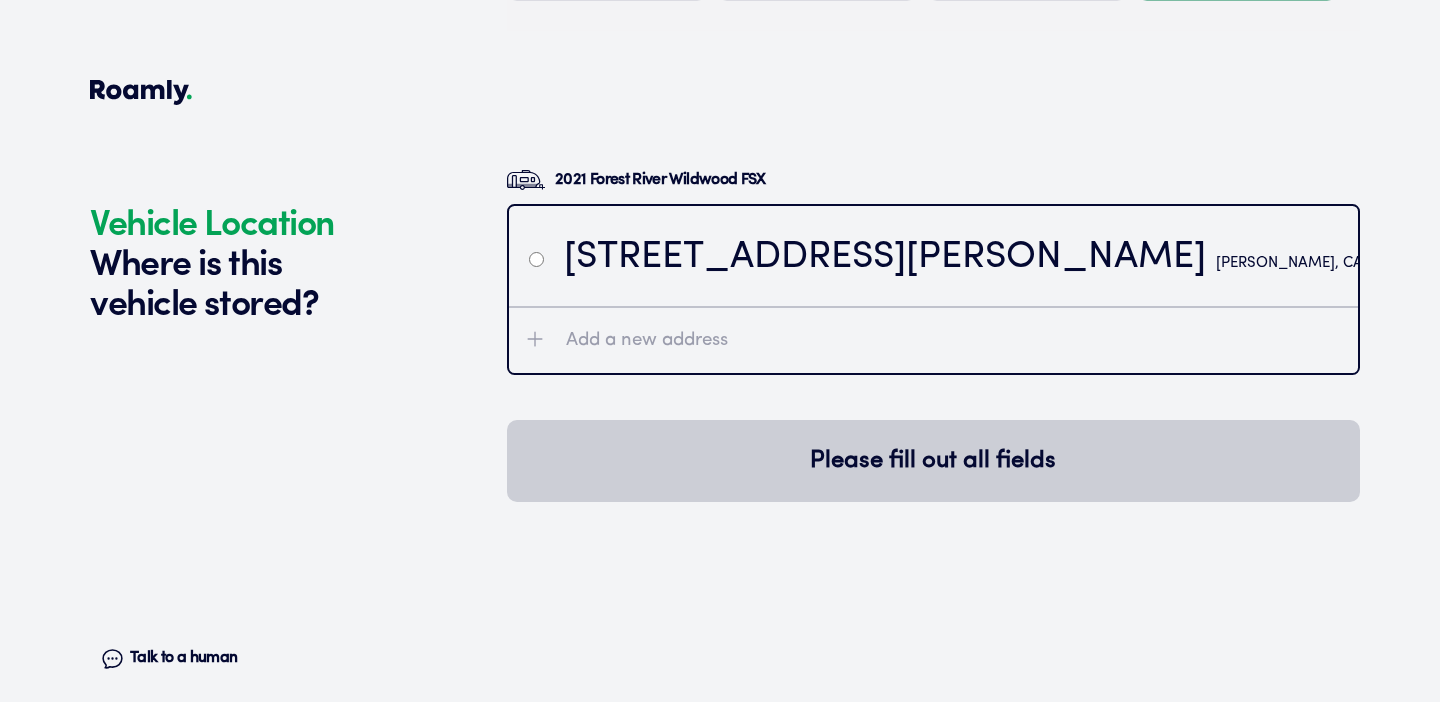 click on "[STREET_ADDRESS][PERSON_NAME]" at bounding box center [933, 256] 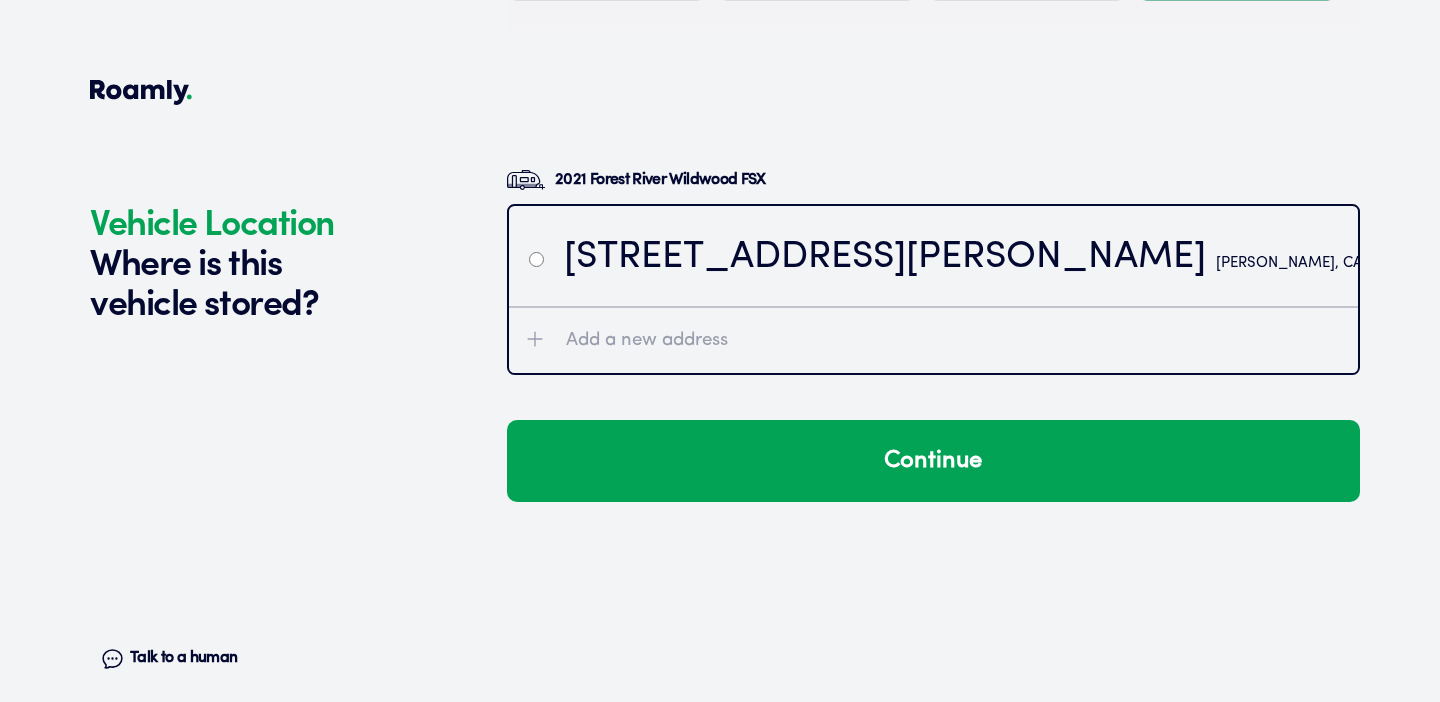 click on "Clear" at bounding box center (1476, 263) 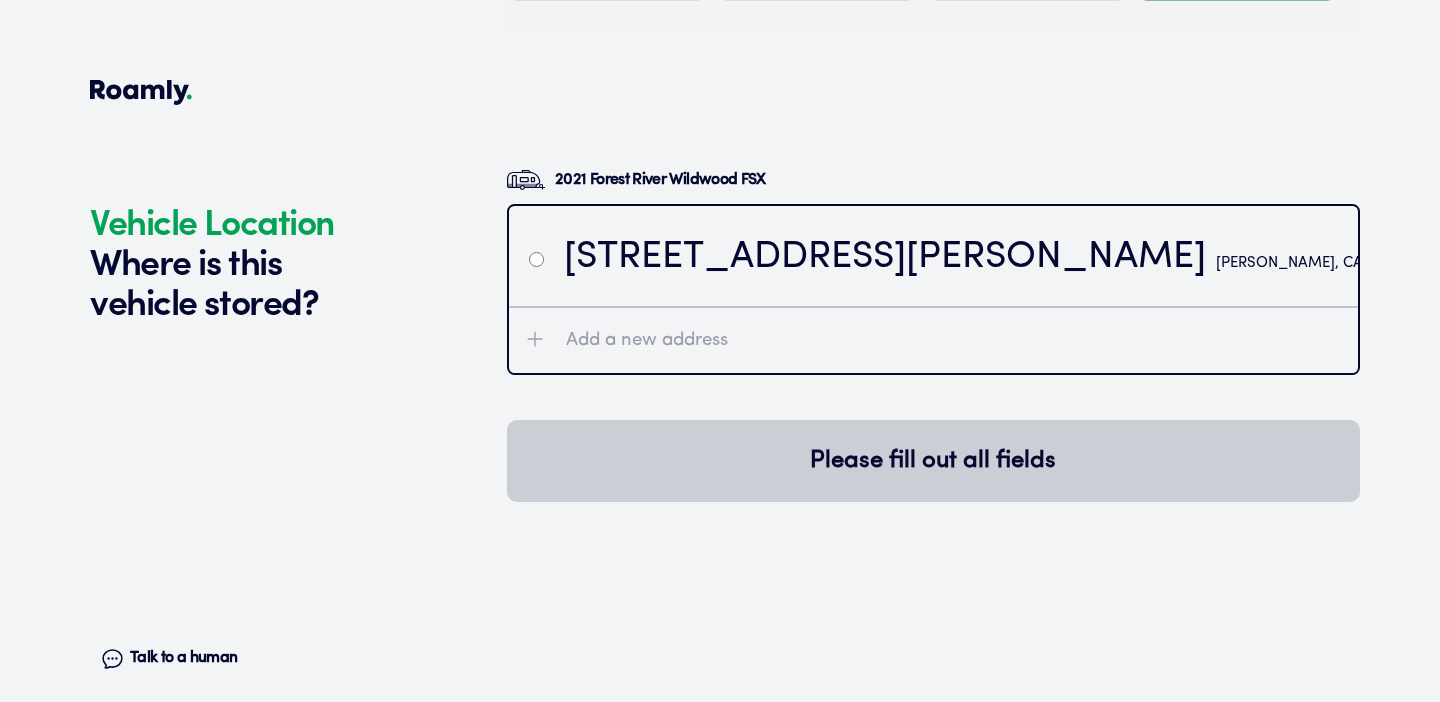 click on "Add a new address" at bounding box center (954, 340) 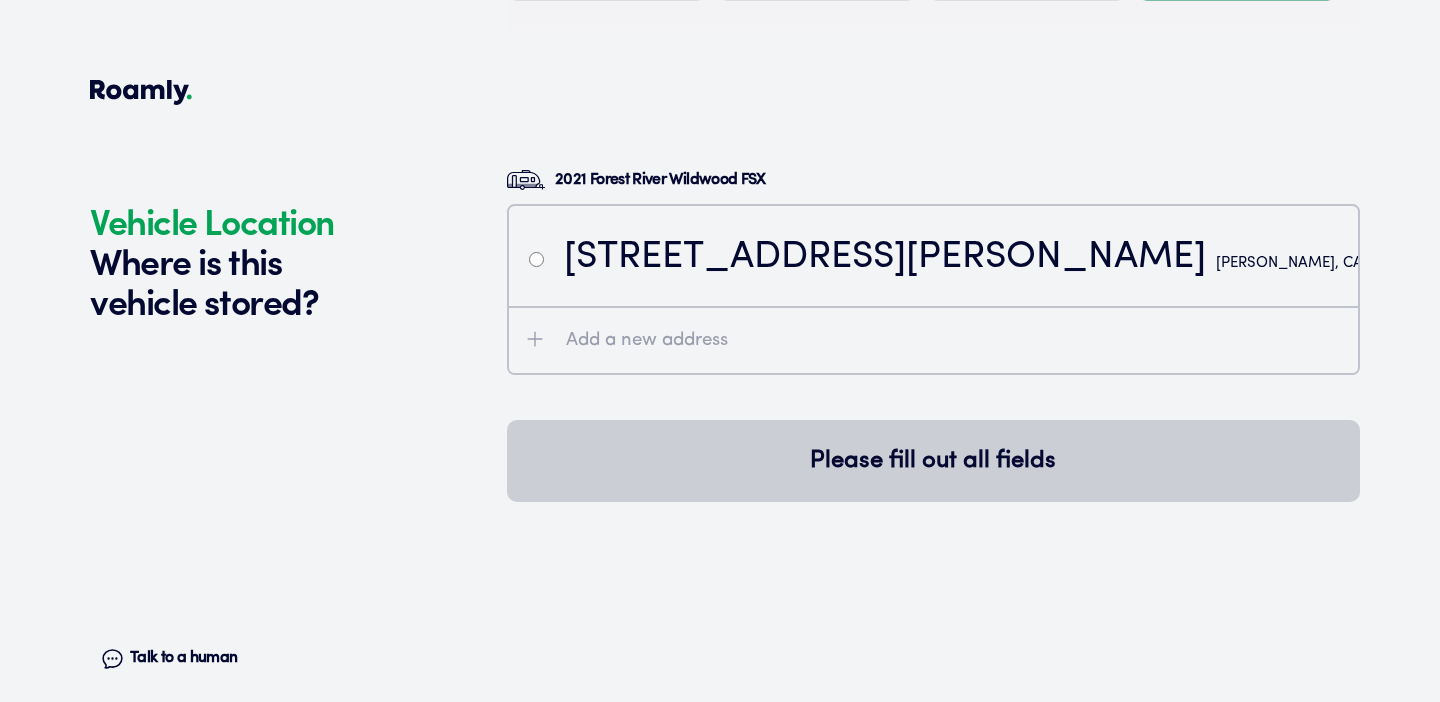 radio on "false" 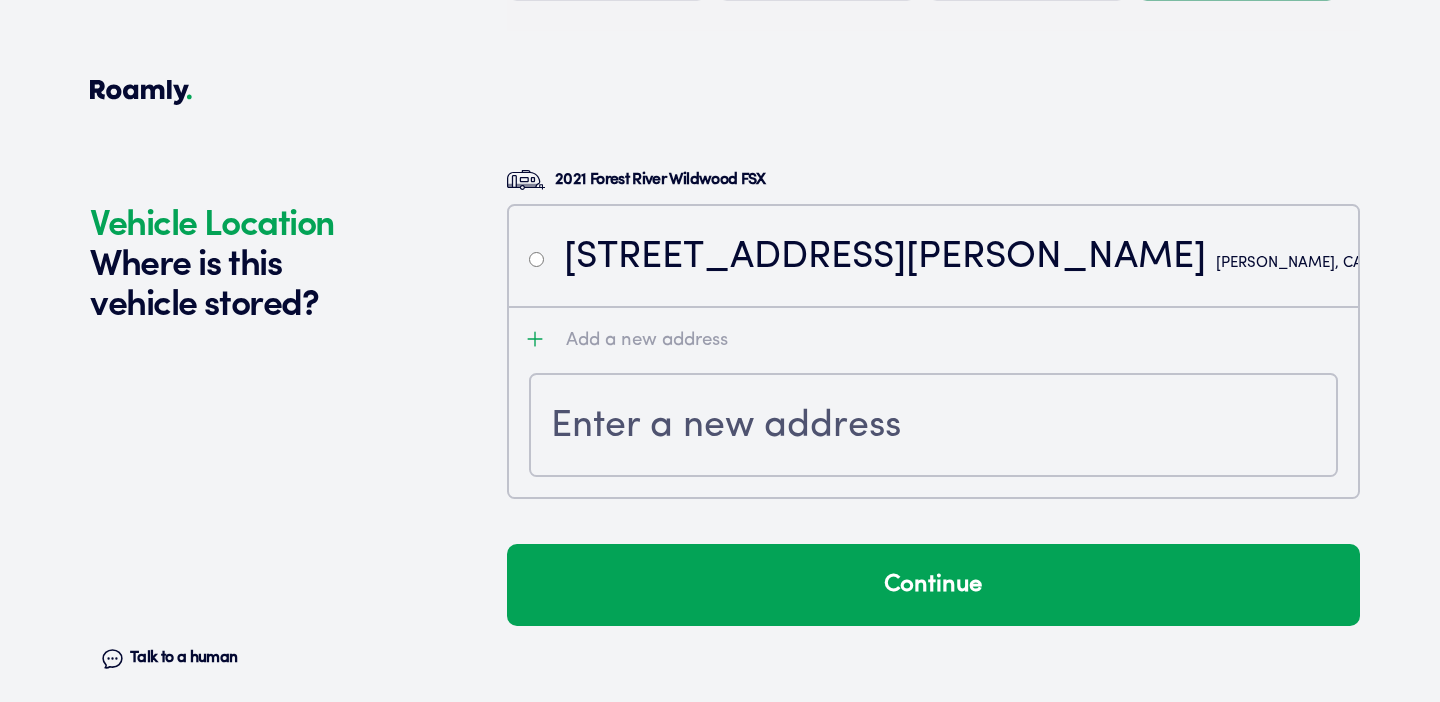 click at bounding box center [933, 427] 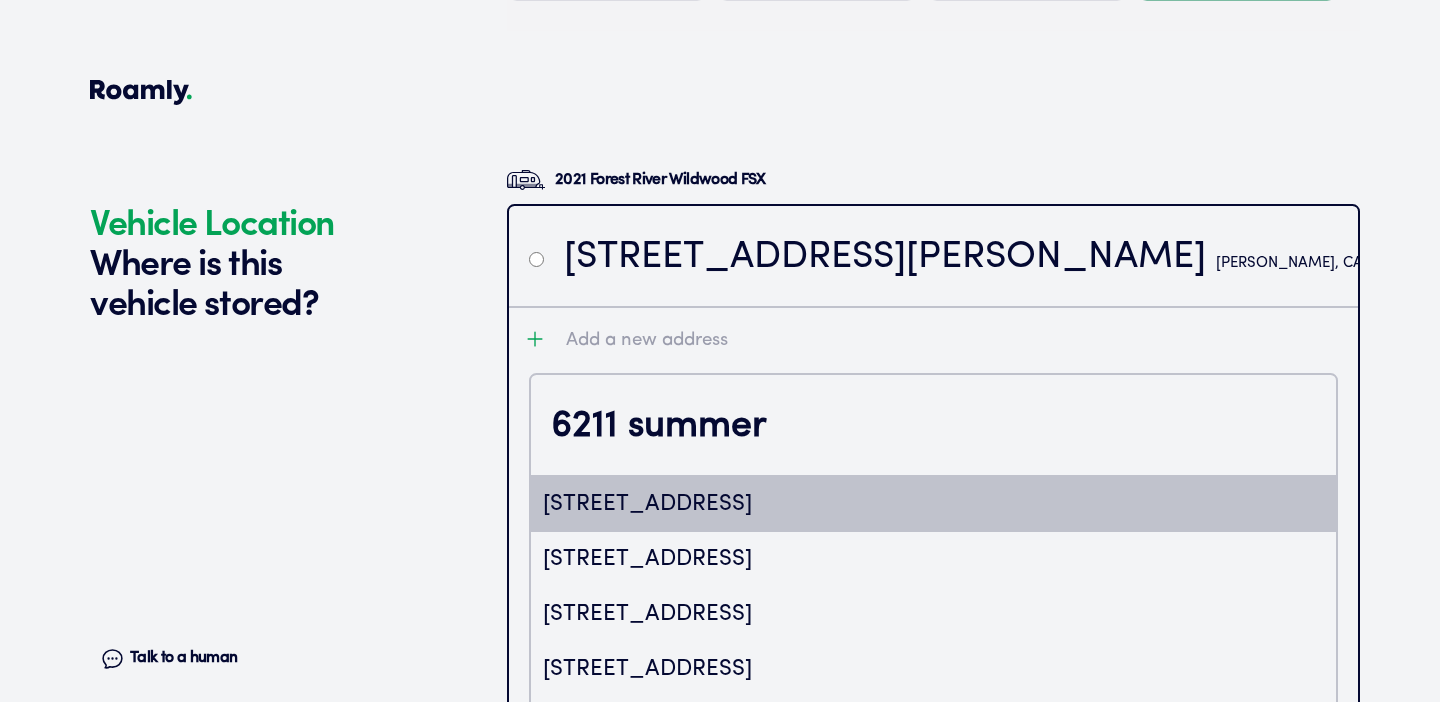 click on "[STREET_ADDRESS]" at bounding box center (933, 504) 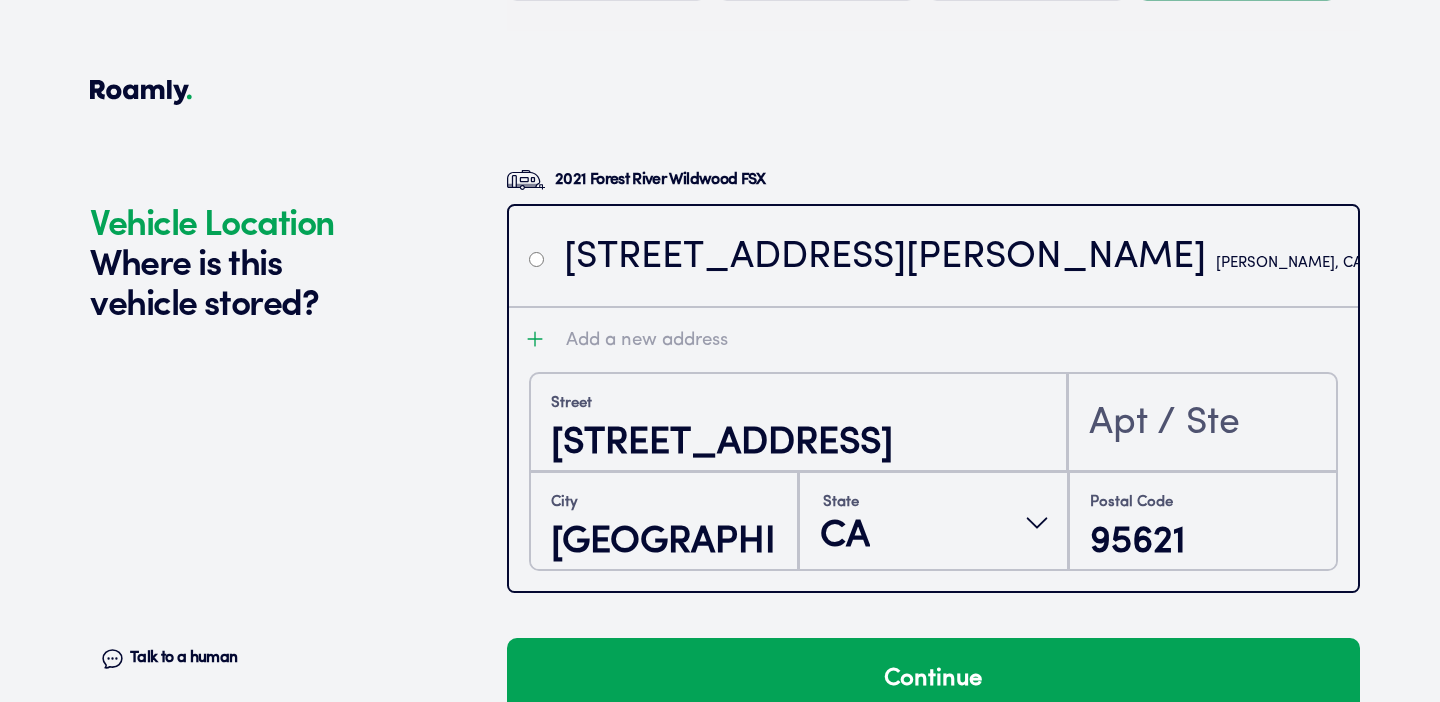 click on "[STREET_ADDRESS][PERSON_NAME]" at bounding box center (933, 256) 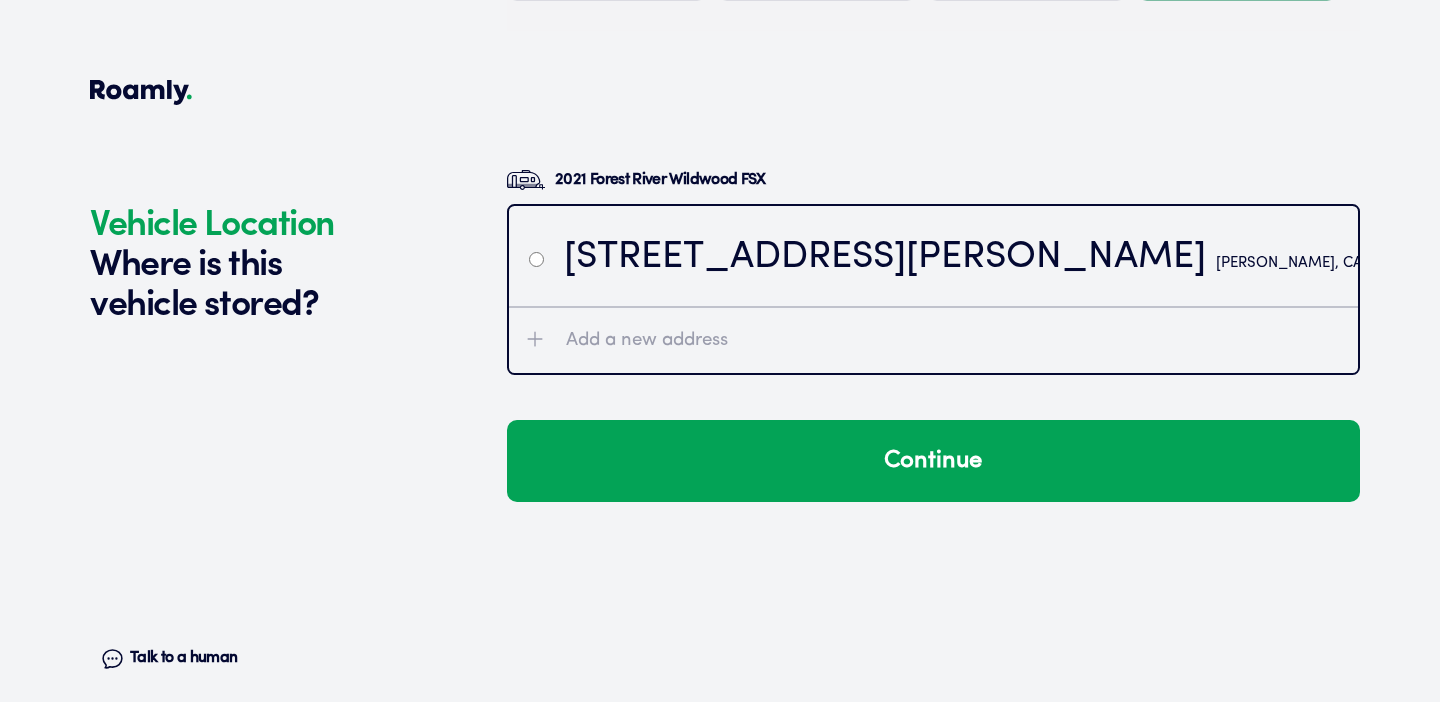 click on "Clear" at bounding box center [1476, 263] 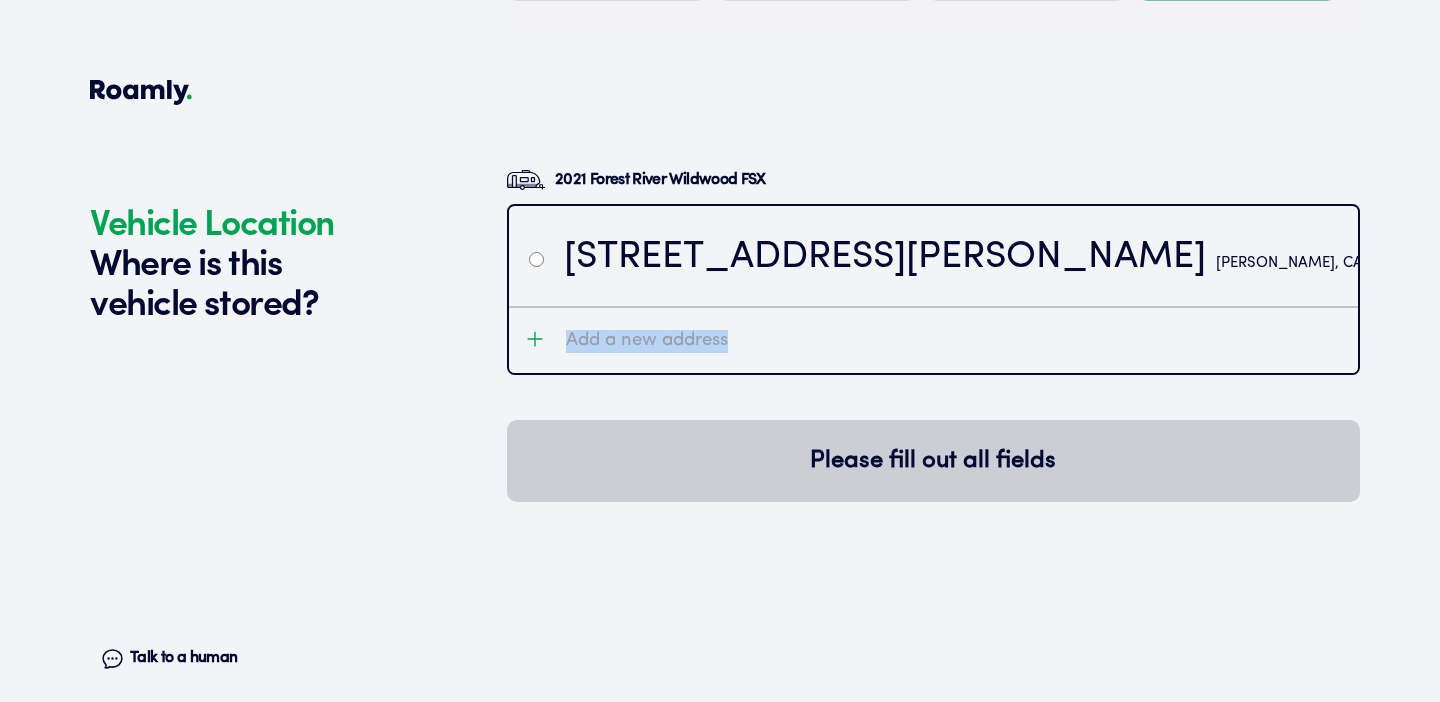 click on "Add a new address" at bounding box center (954, 340) 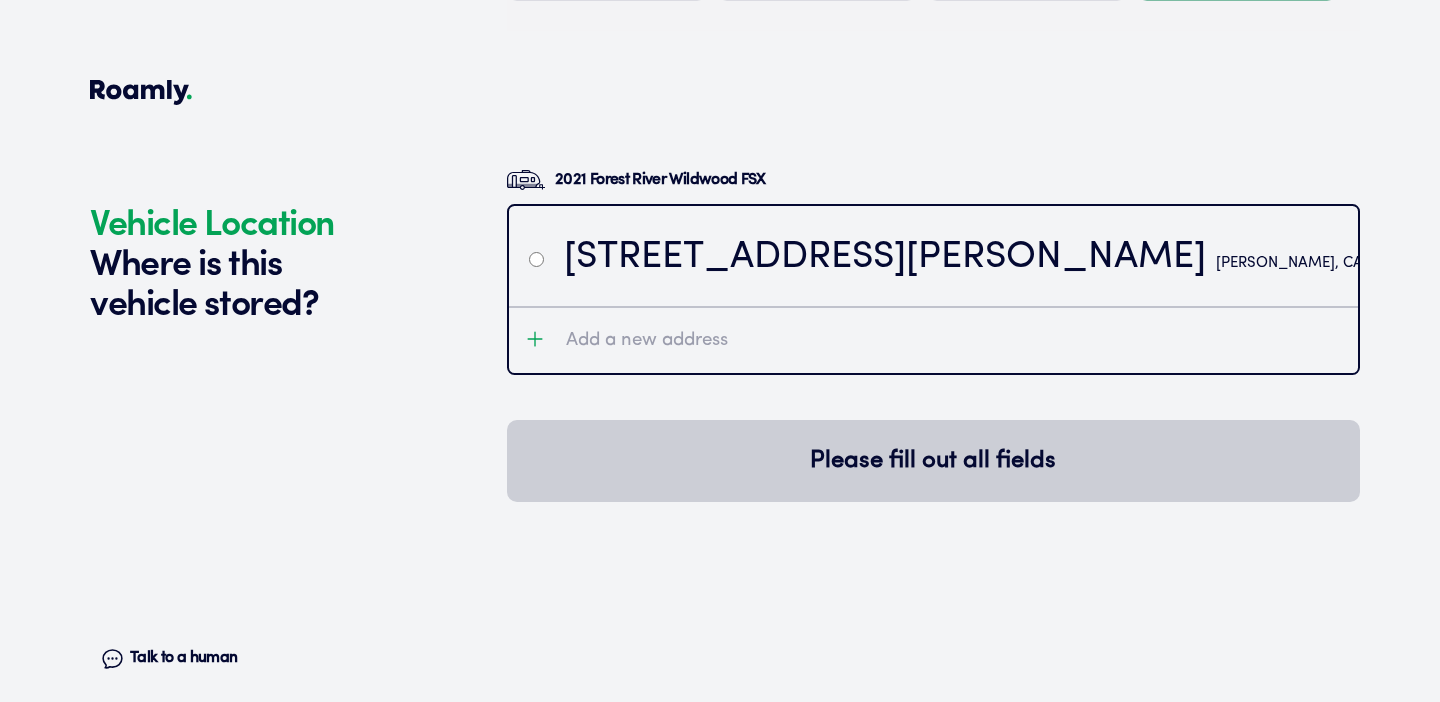 click 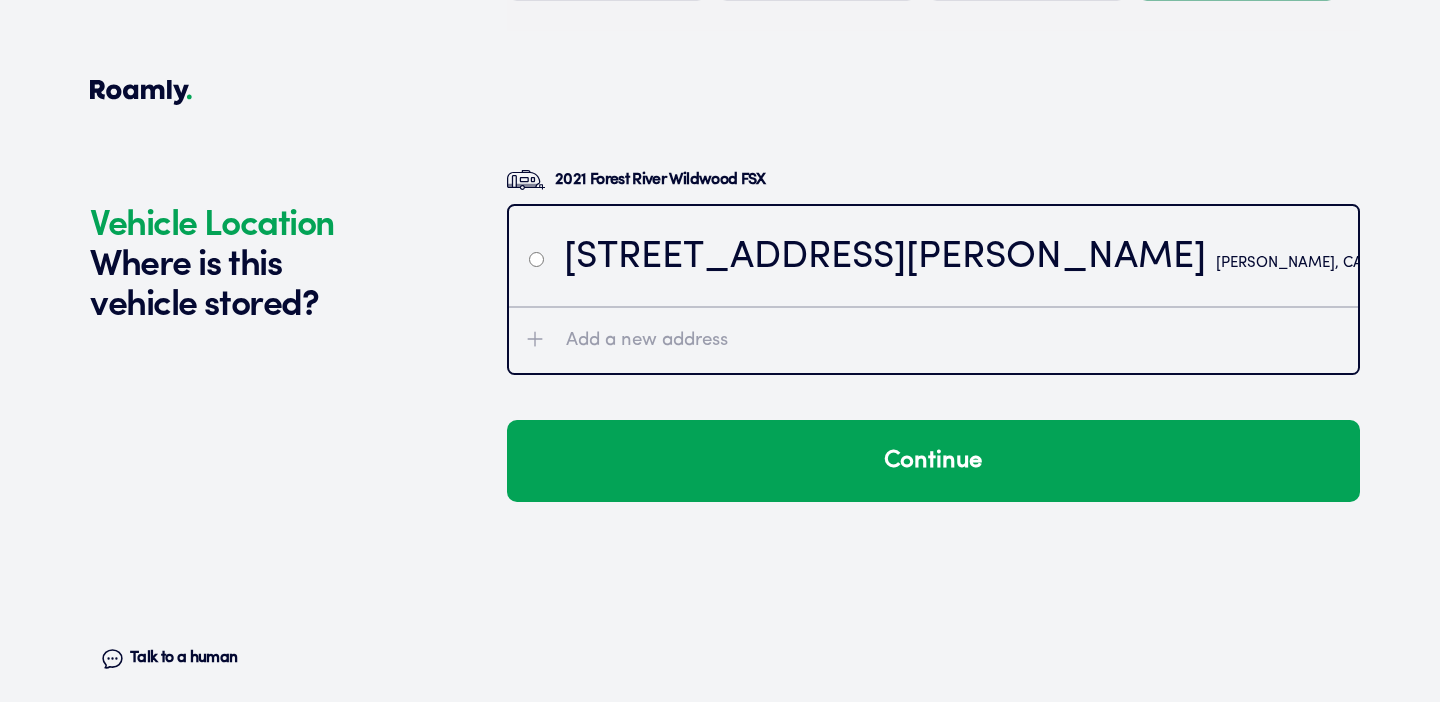 click on "Add a new address" at bounding box center (954, 340) 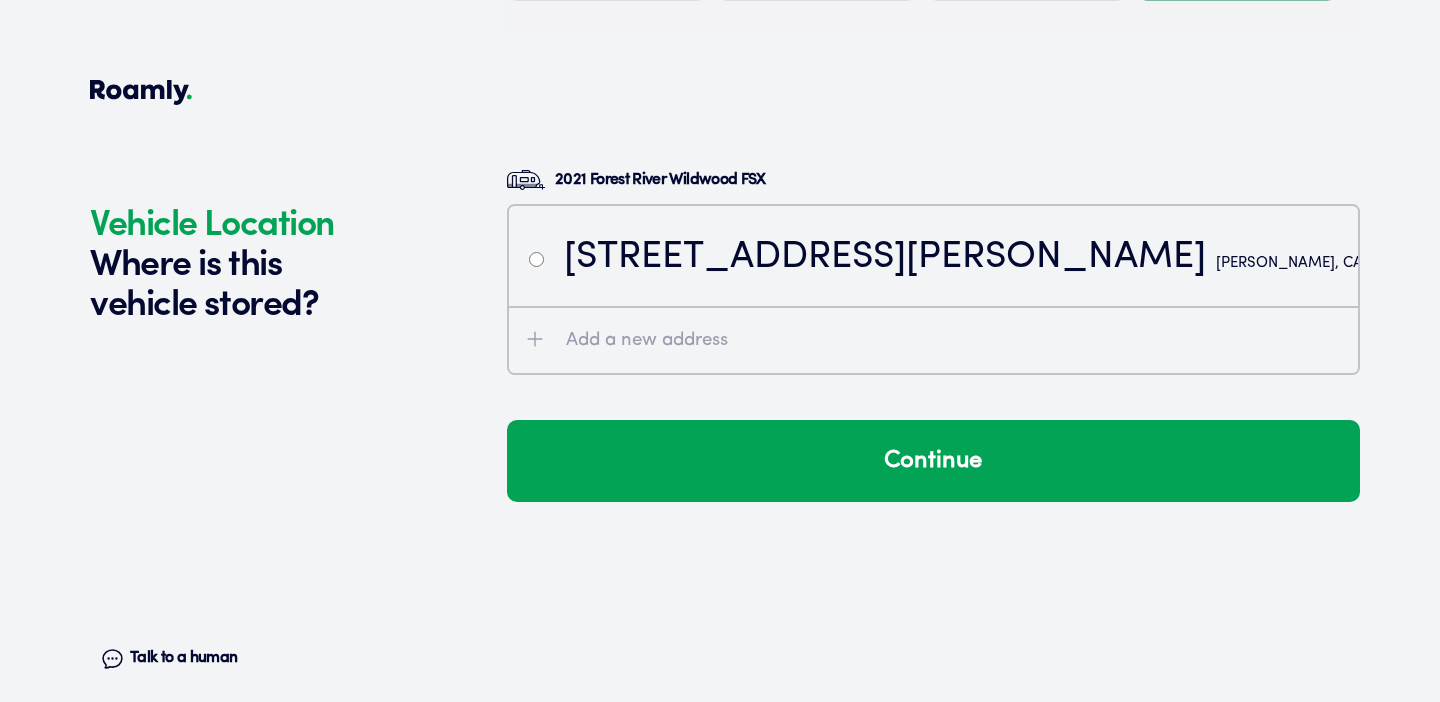 radio on "false" 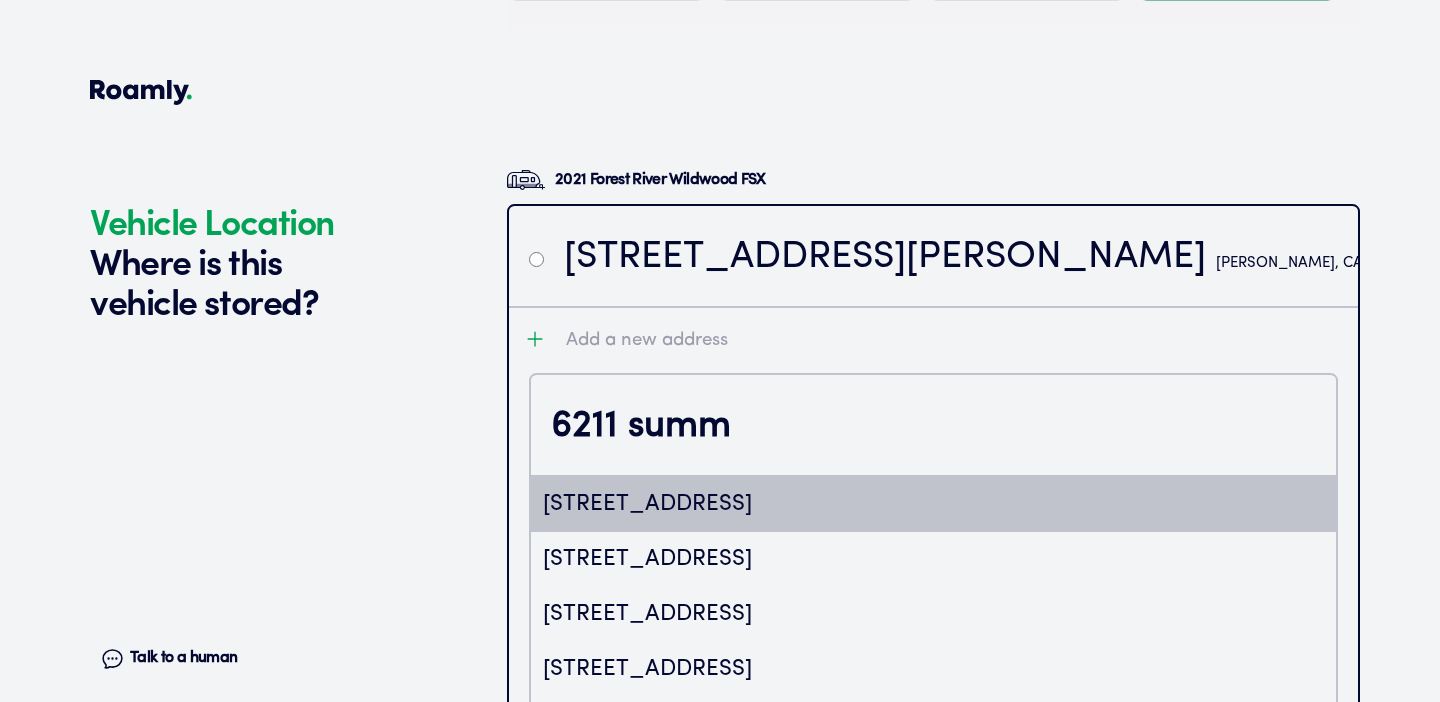 click on "[STREET_ADDRESS]" at bounding box center [933, 504] 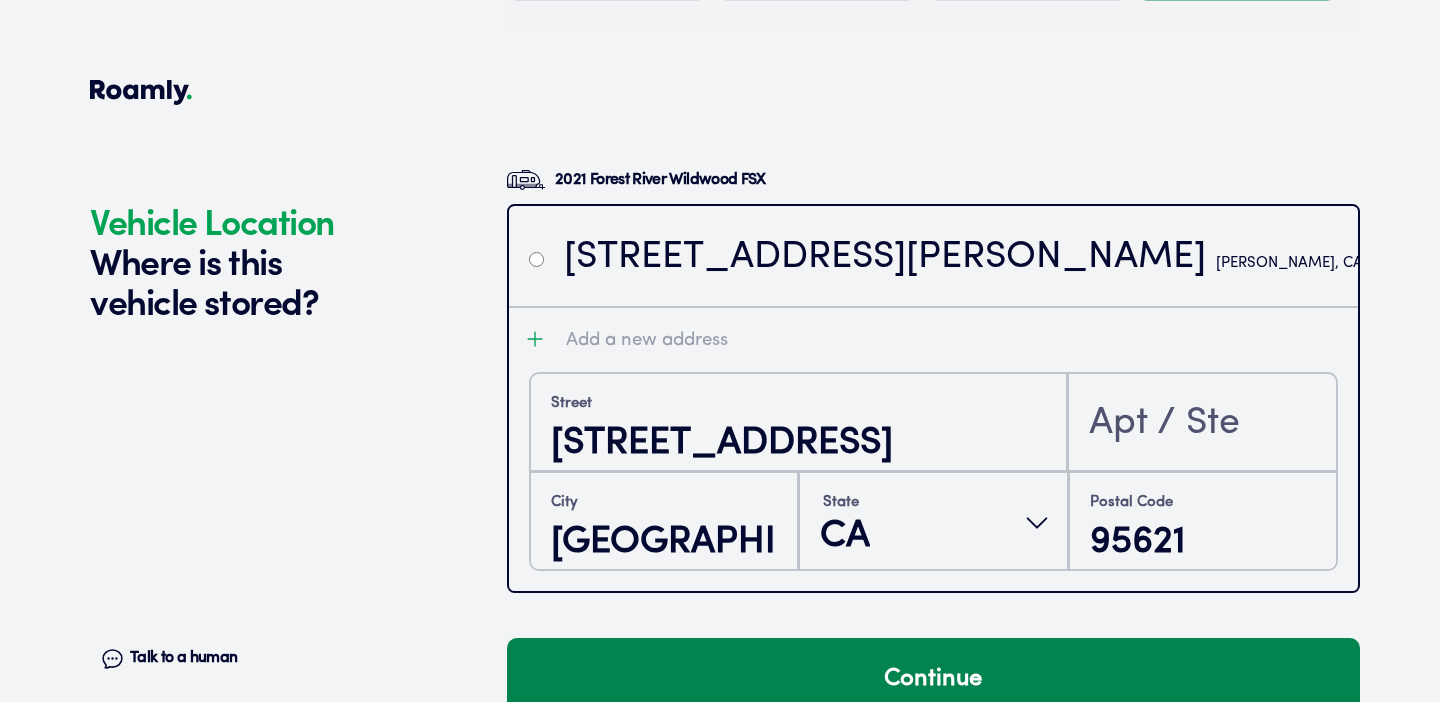 click on "Continue" at bounding box center (933, 679) 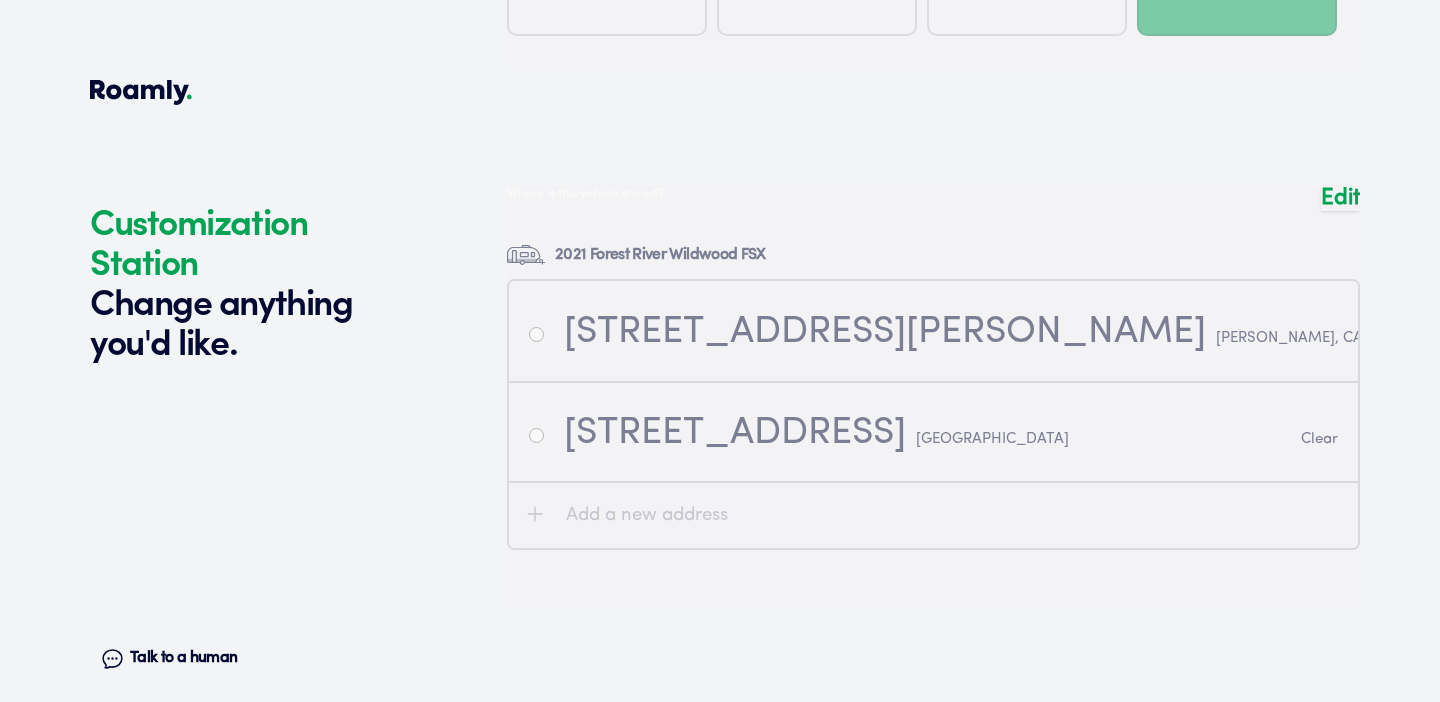 scroll, scrollTop: 4159, scrollLeft: 0, axis: vertical 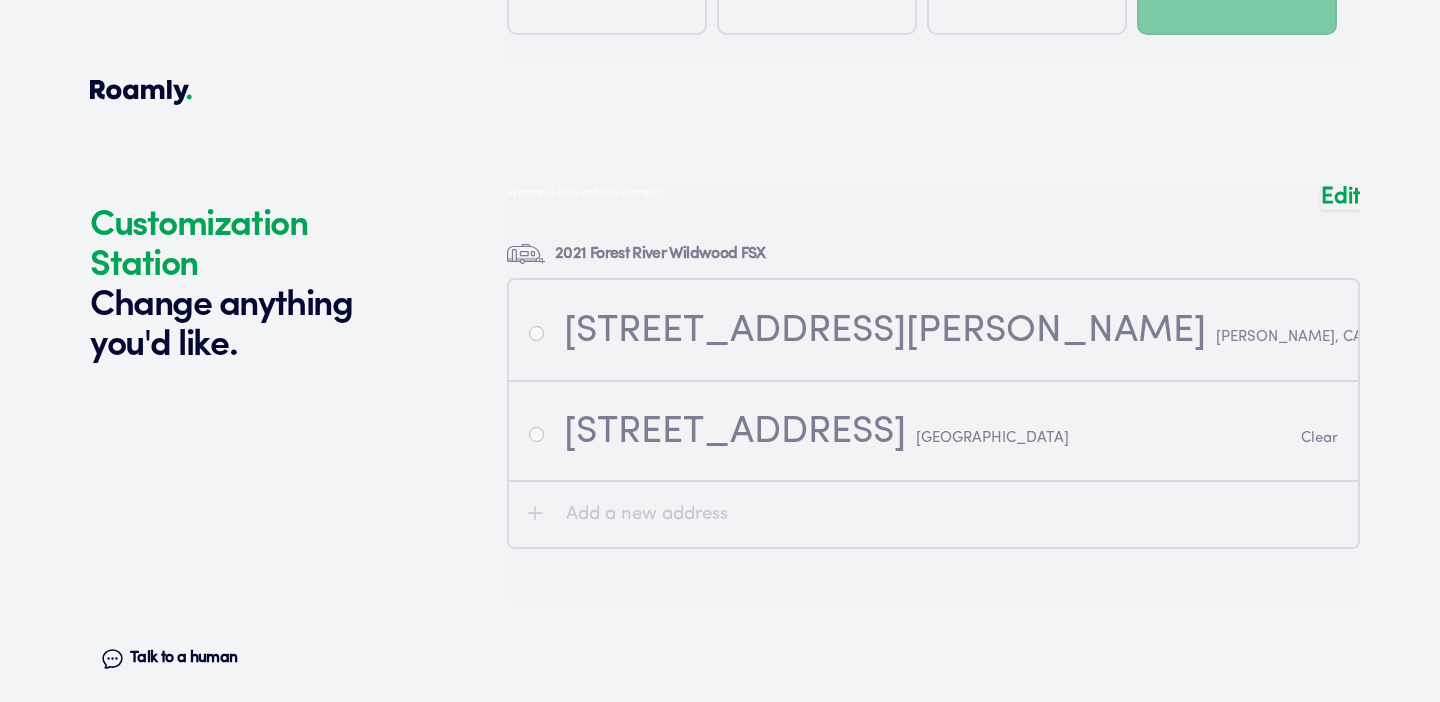 click on "Edit" at bounding box center [1340, 197] 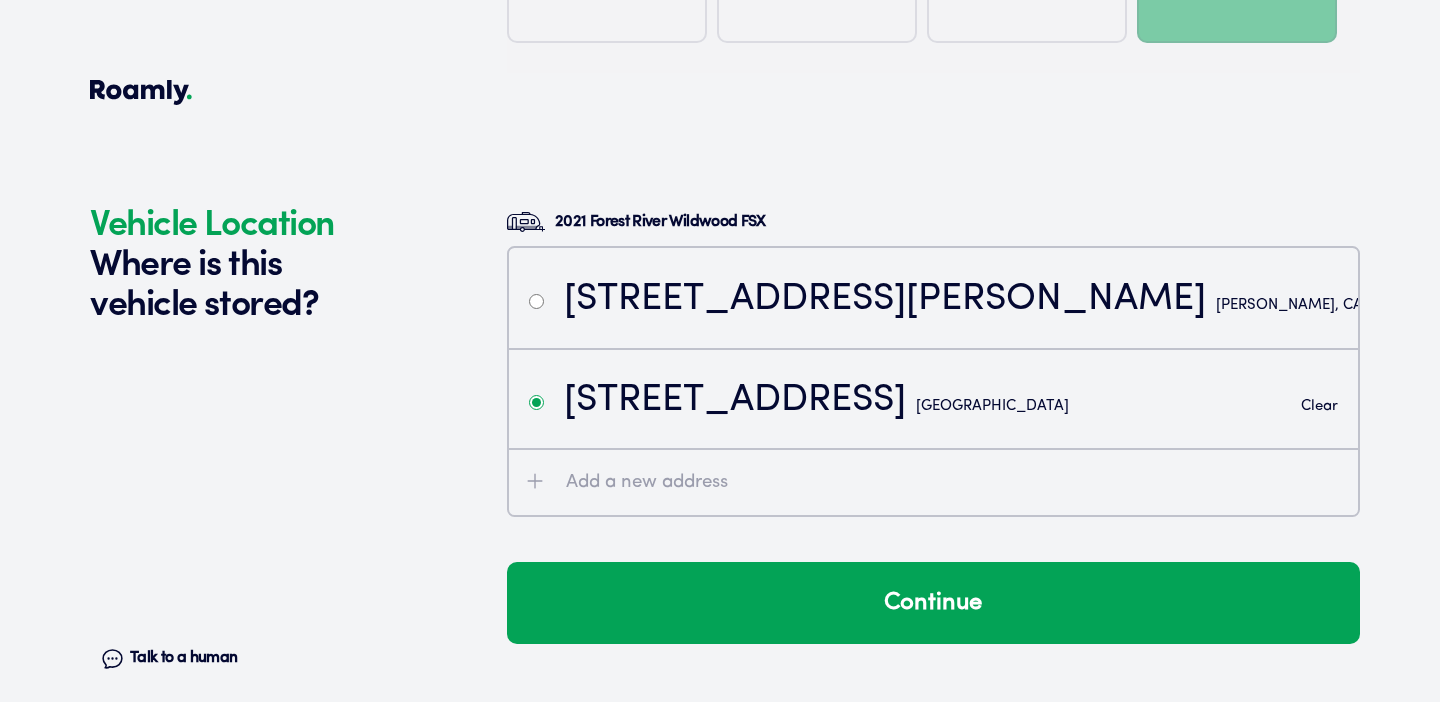 scroll, scrollTop: 4193, scrollLeft: 0, axis: vertical 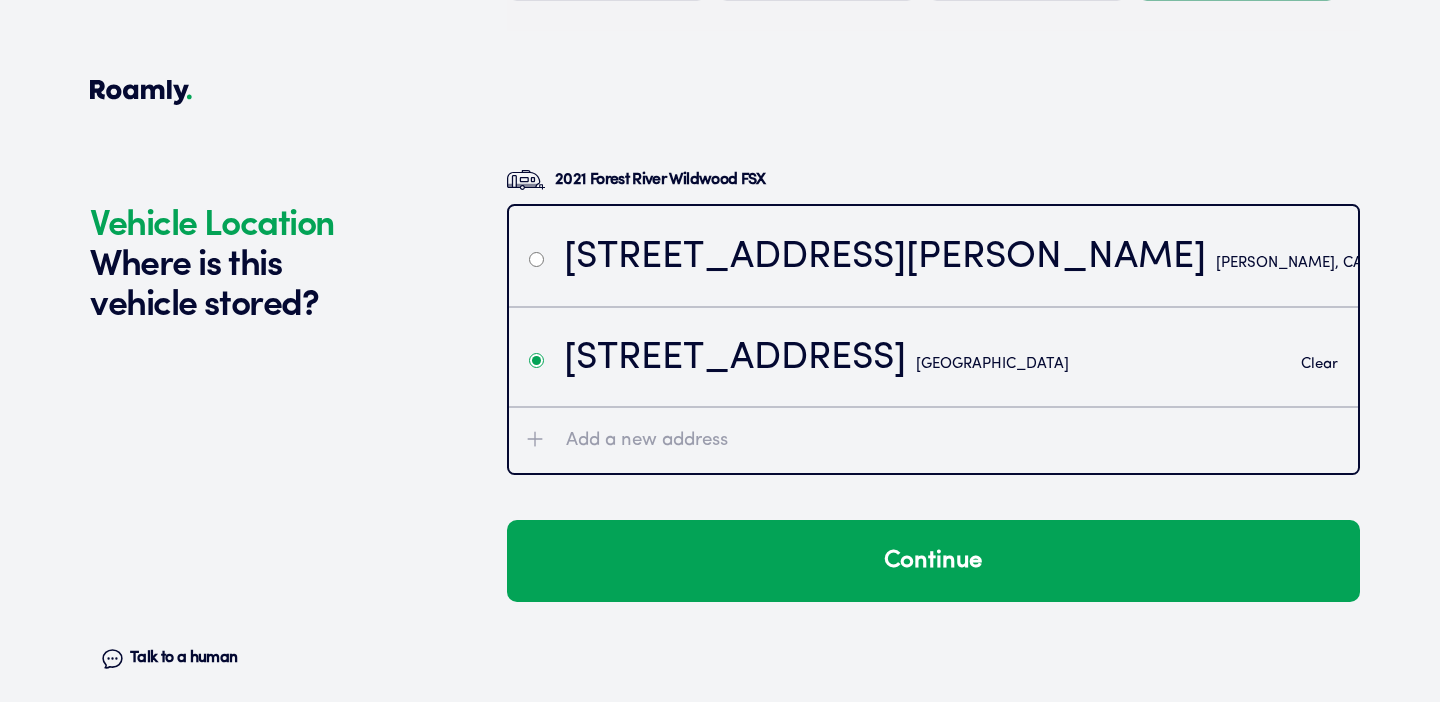 click on "[STREET_ADDRESS][PERSON_NAME]" at bounding box center (933, 256) 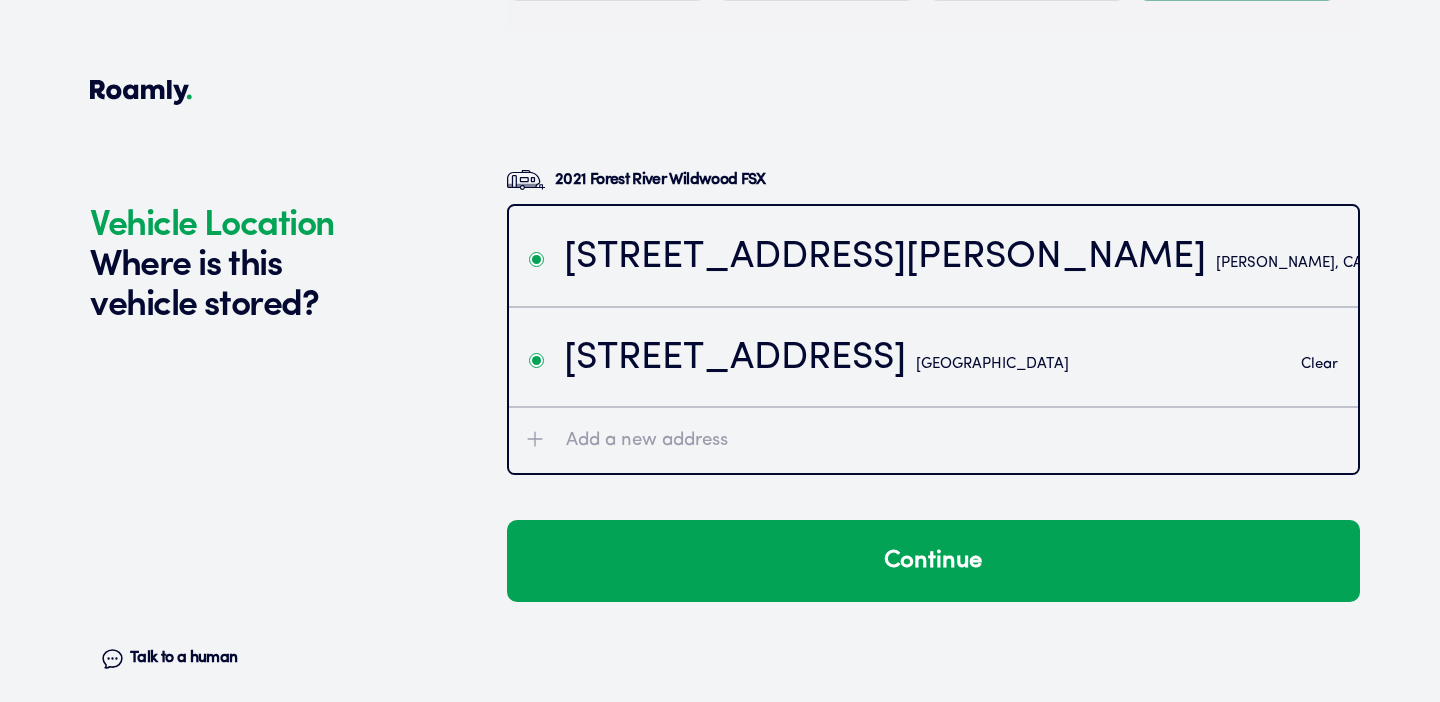 radio on "true" 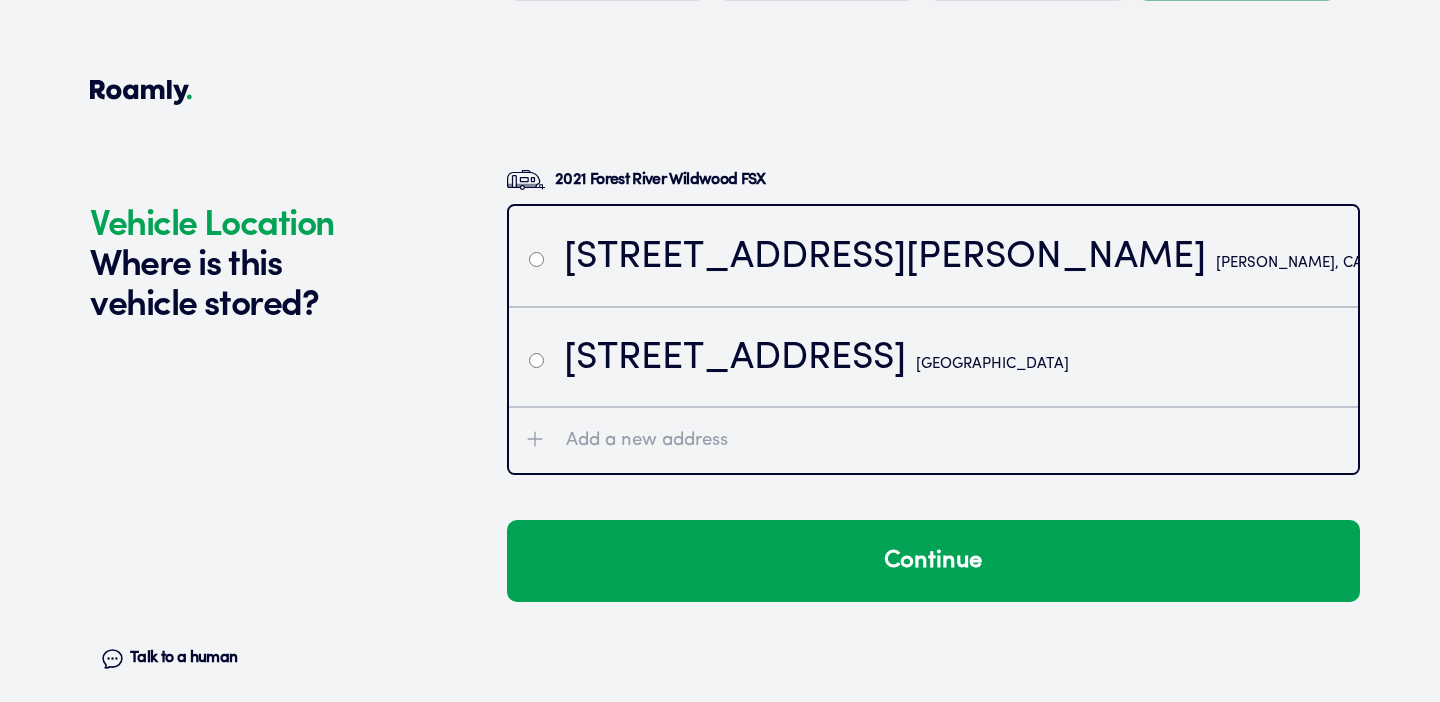 click on "Clear" at bounding box center (1476, 263) 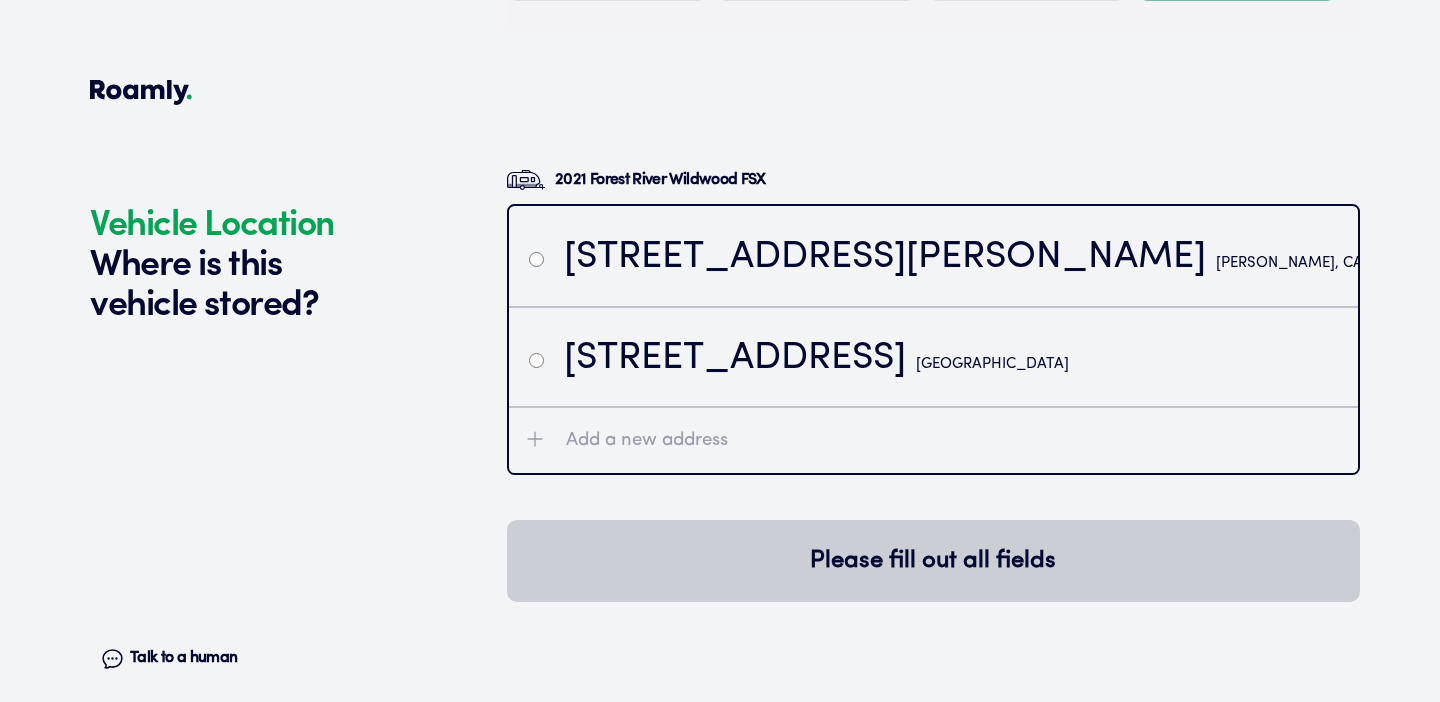 click at bounding box center (536, 360) 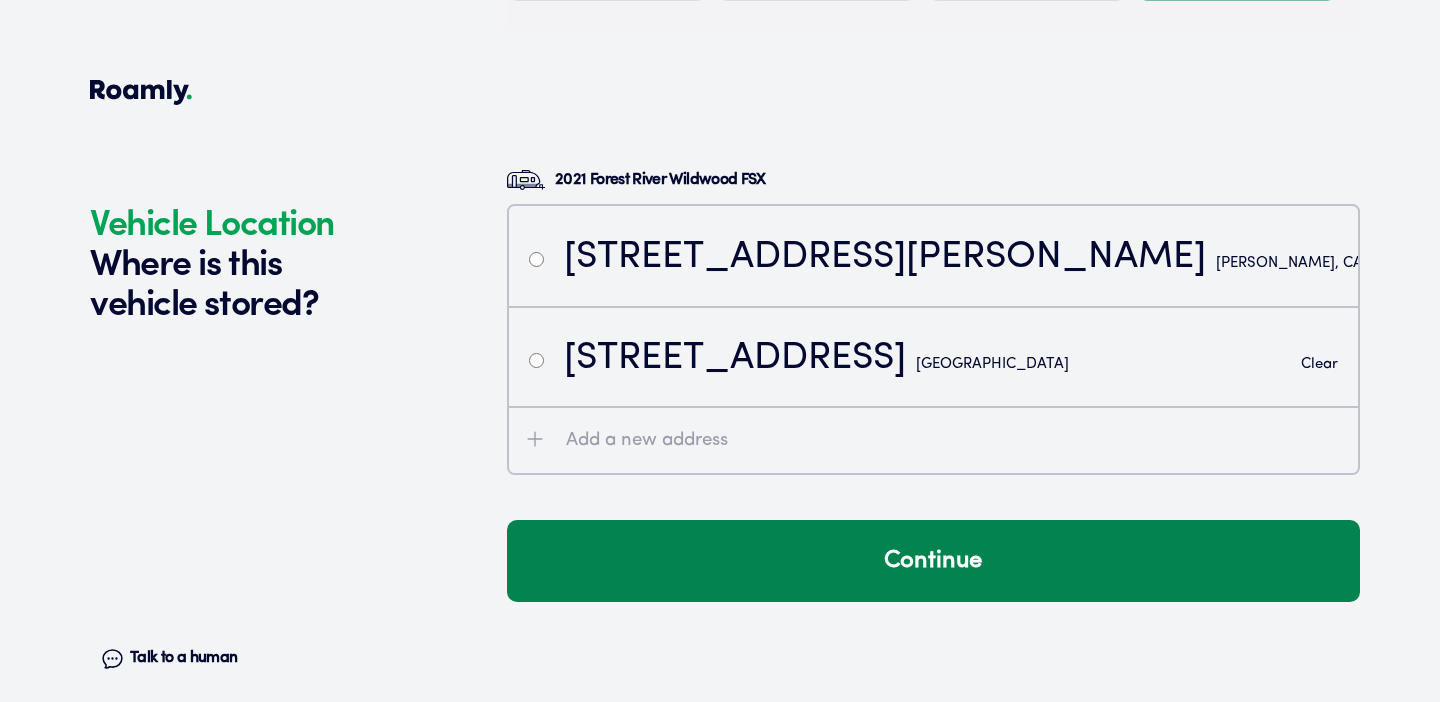 click on "Continue" at bounding box center (933, 561) 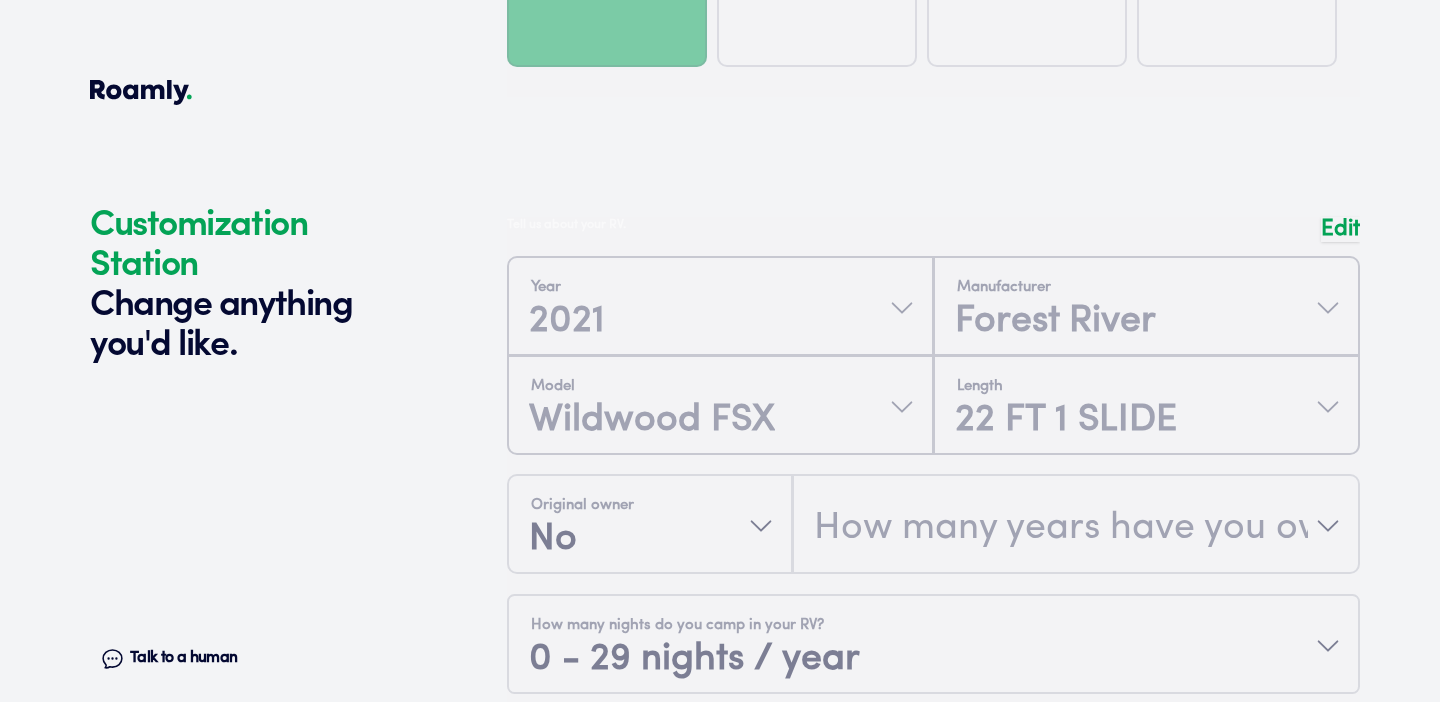 scroll, scrollTop: 0, scrollLeft: 0, axis: both 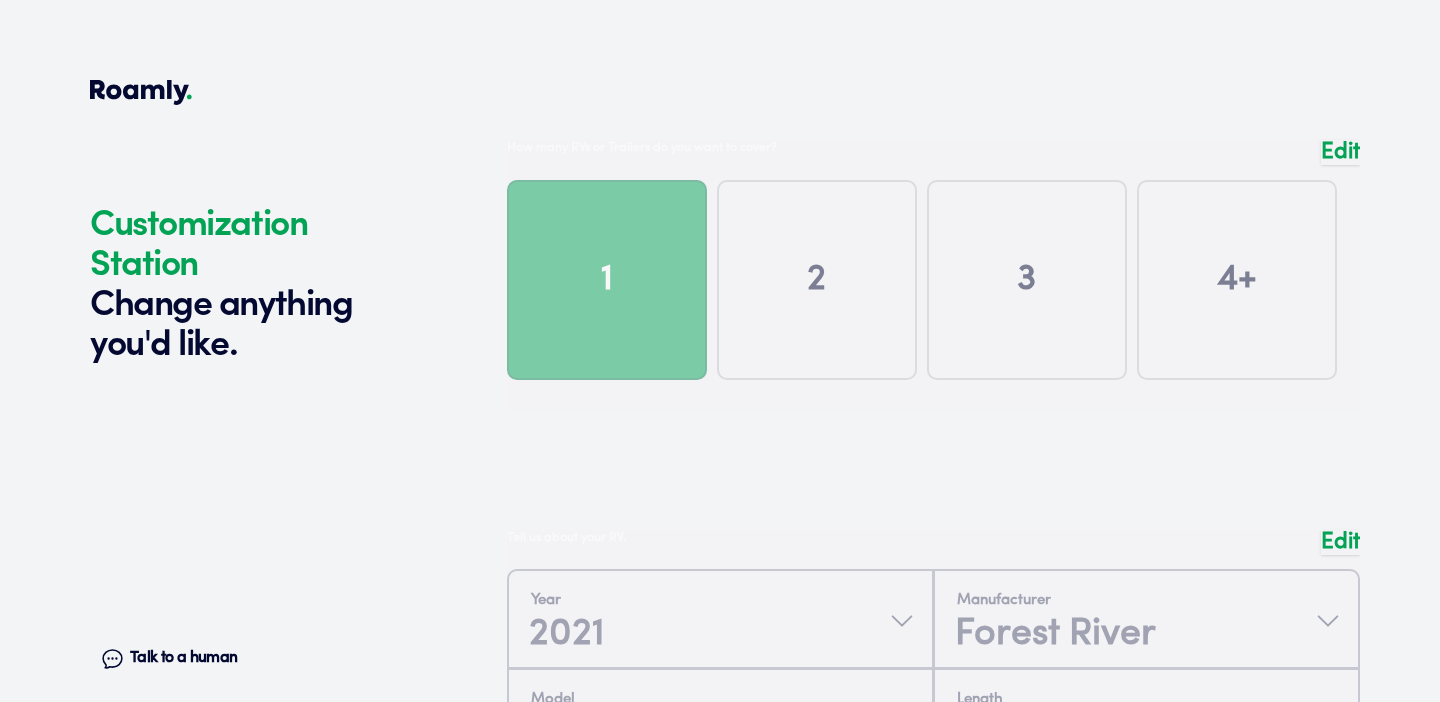 click on "Edit" at bounding box center [1340, 152] 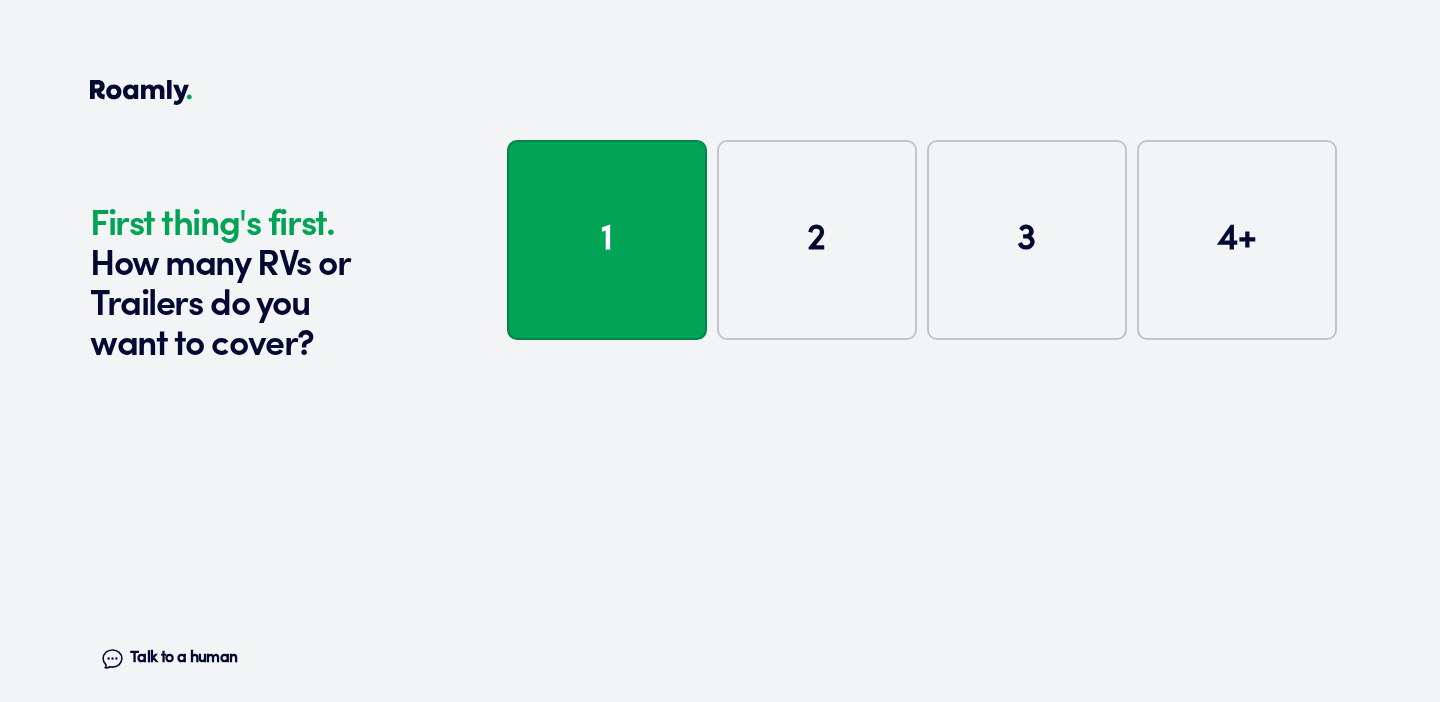 click on "1" at bounding box center [607, 240] 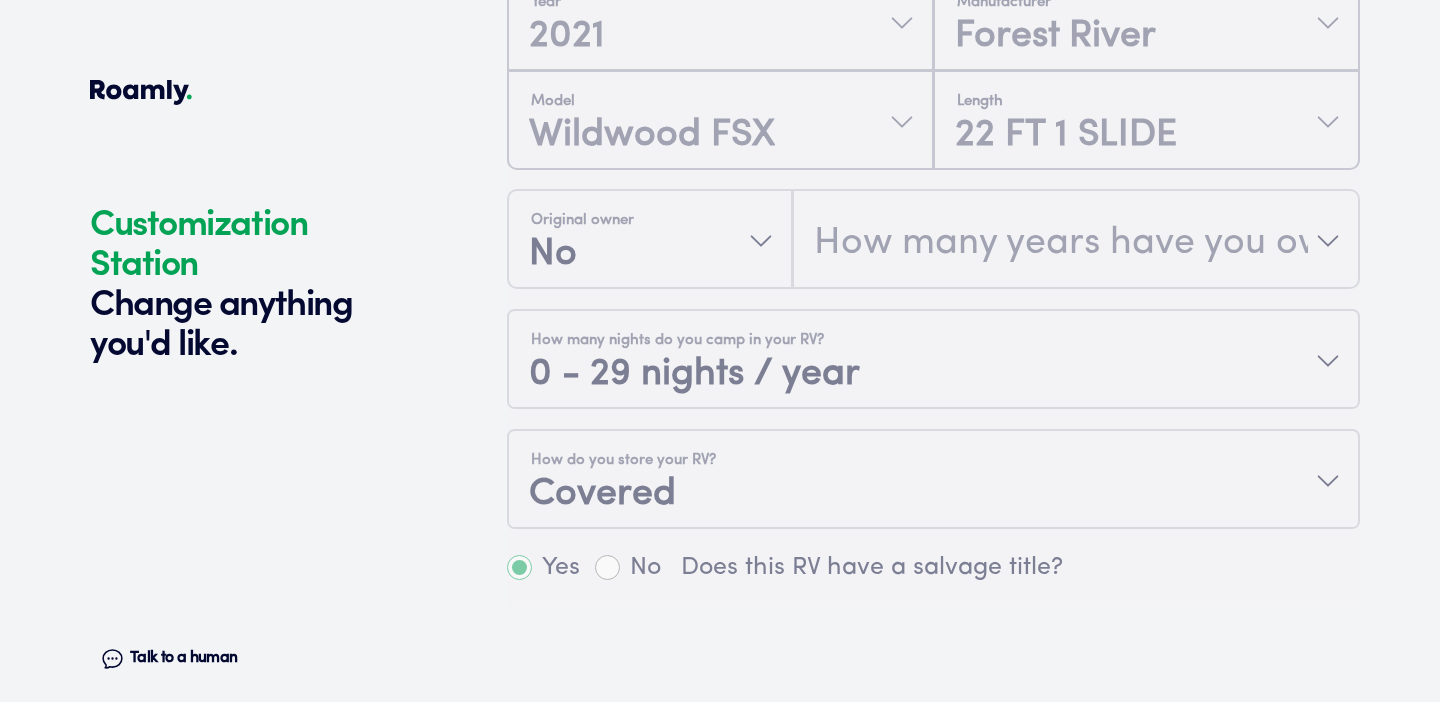 scroll, scrollTop: 600, scrollLeft: 0, axis: vertical 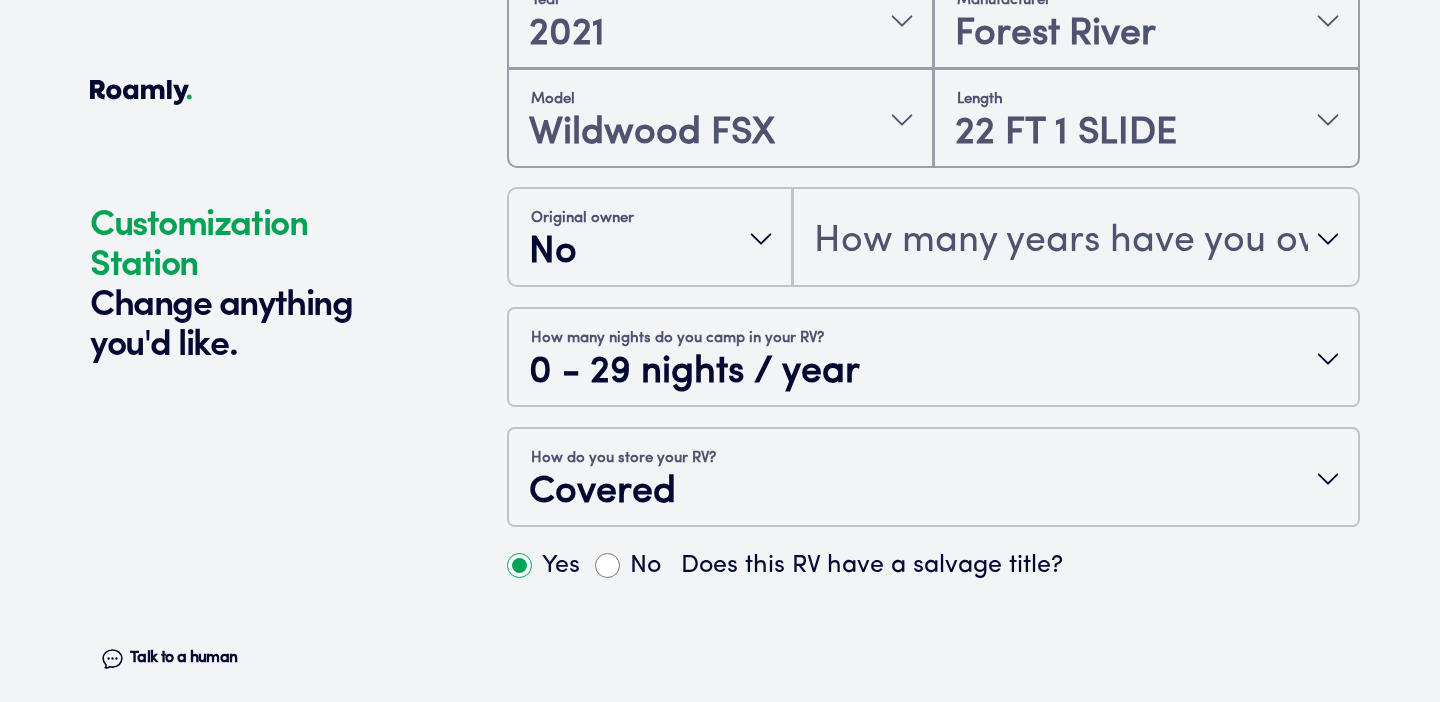 click at bounding box center [933, 267] 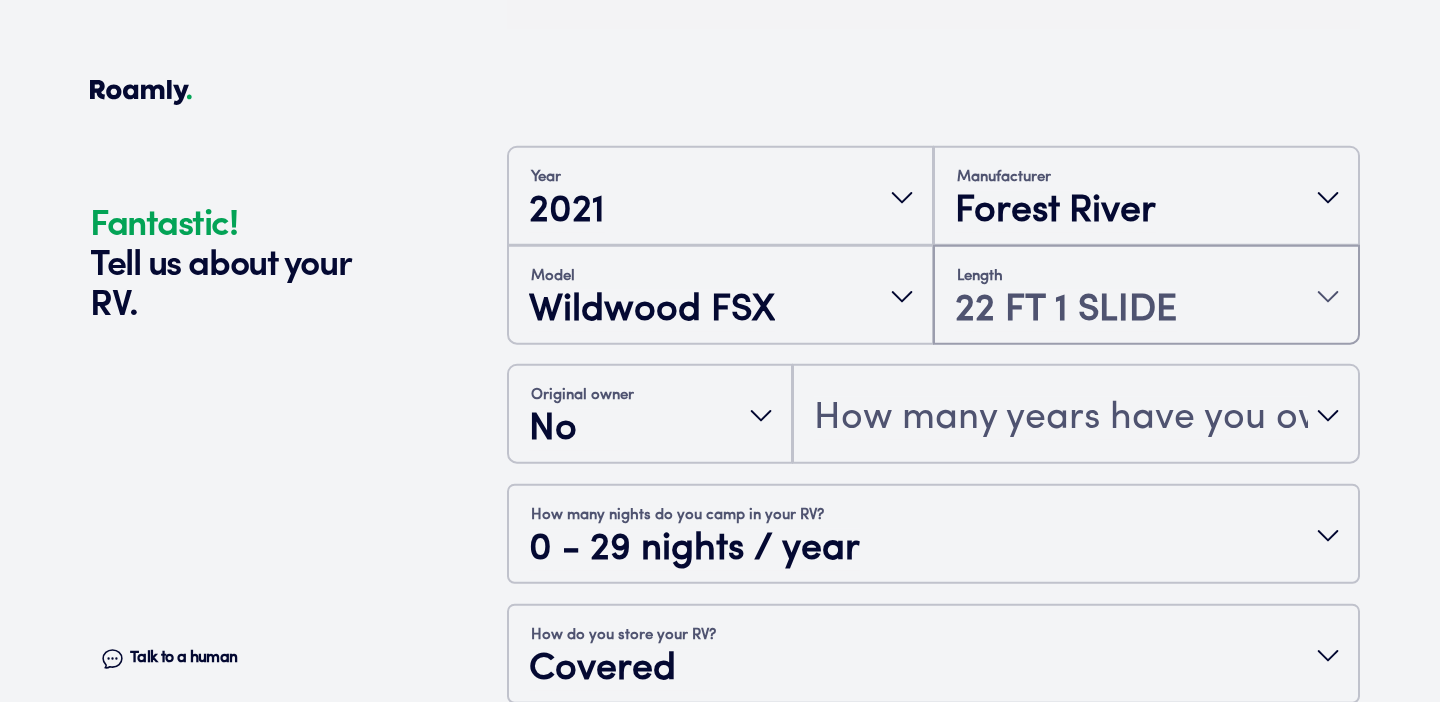 scroll, scrollTop: 390, scrollLeft: 0, axis: vertical 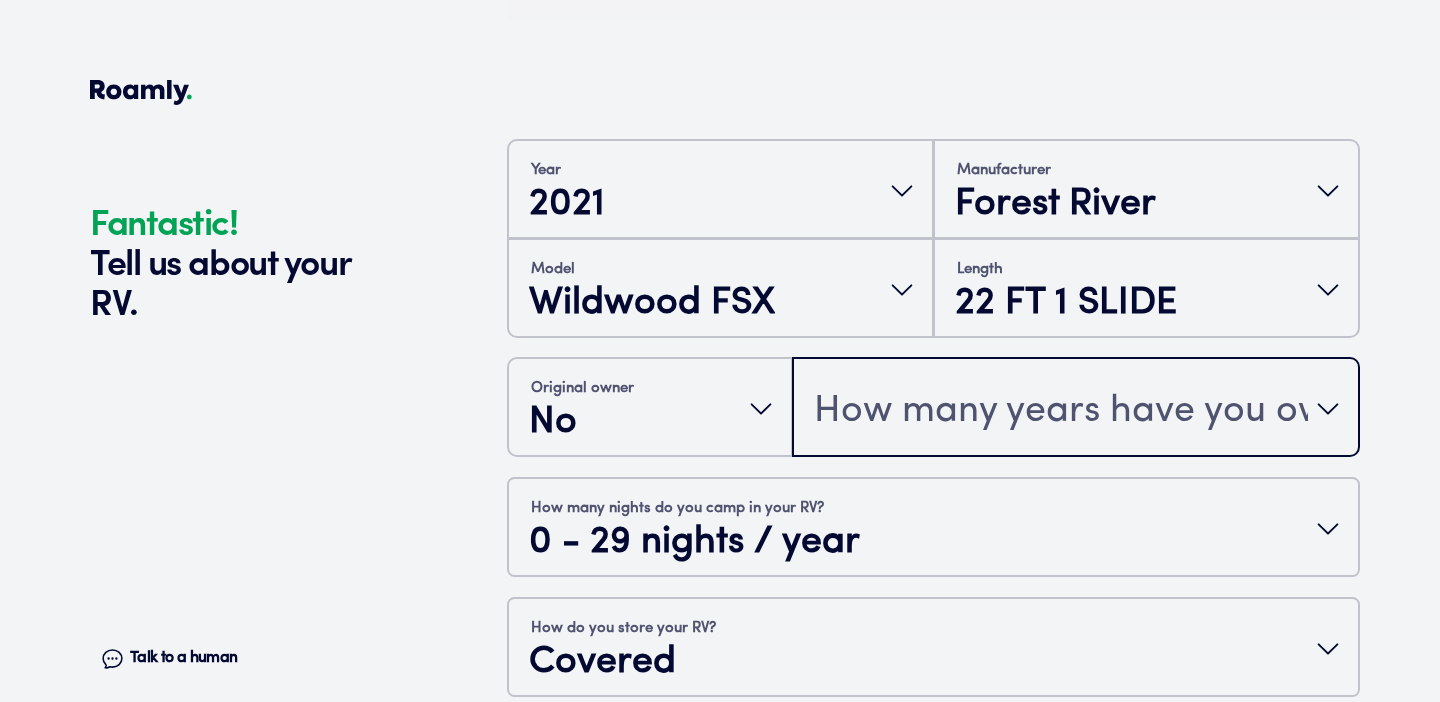 click on "How many years have you owned it?" at bounding box center [1061, 411] 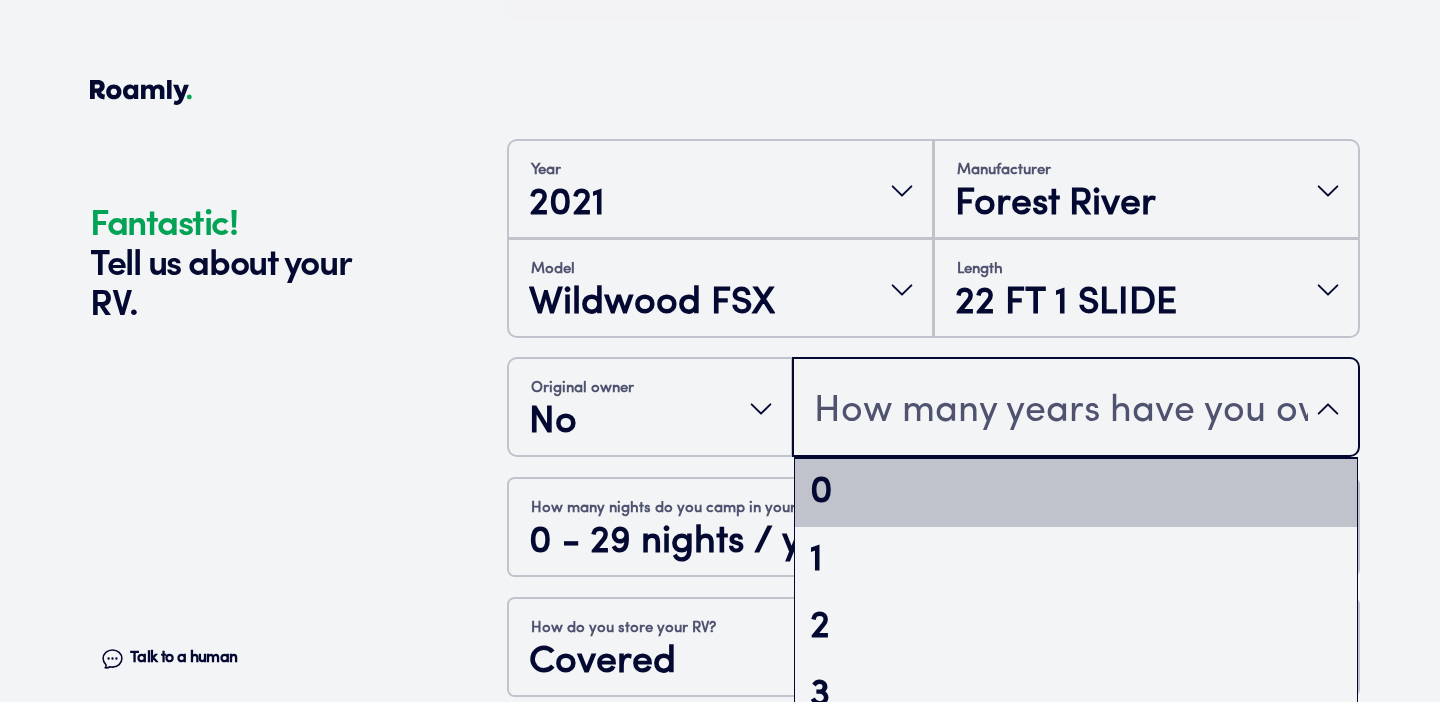 click on "0" at bounding box center (1076, 493) 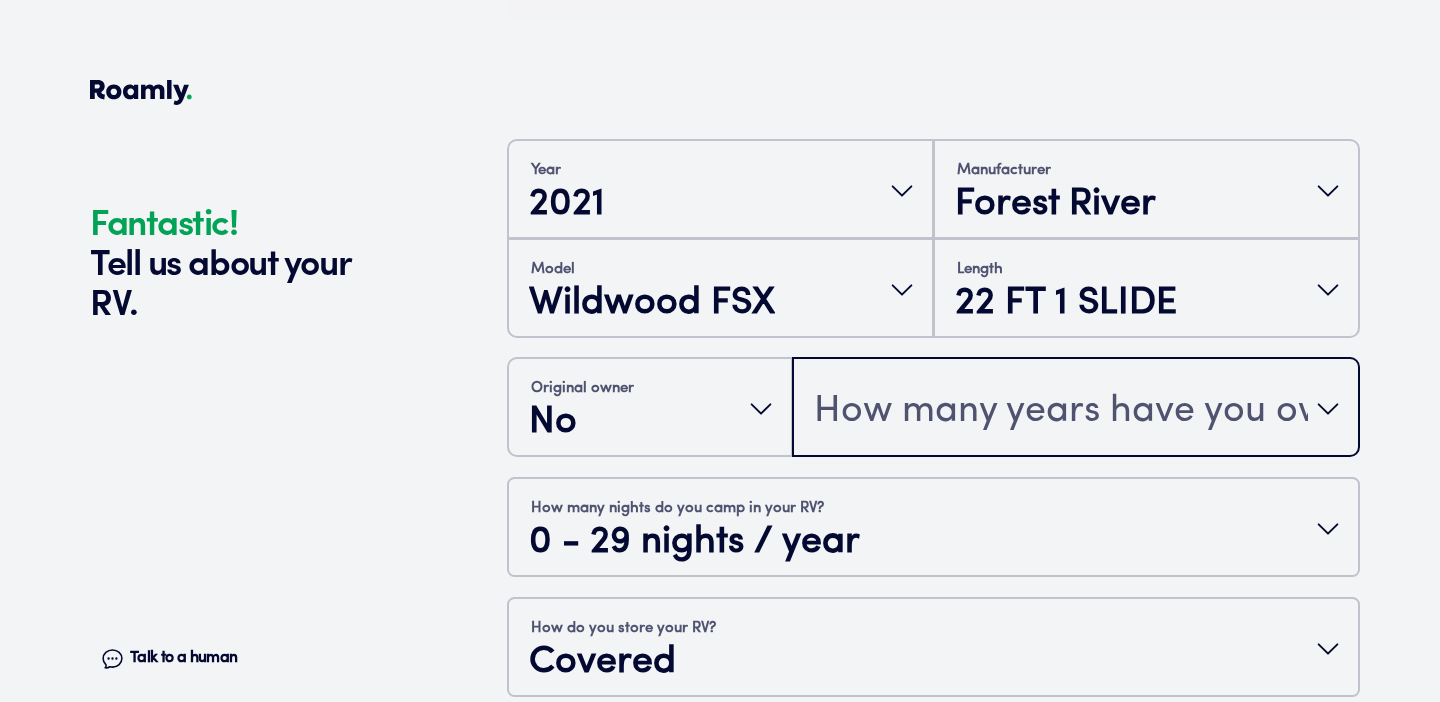 scroll, scrollTop: 574, scrollLeft: 0, axis: vertical 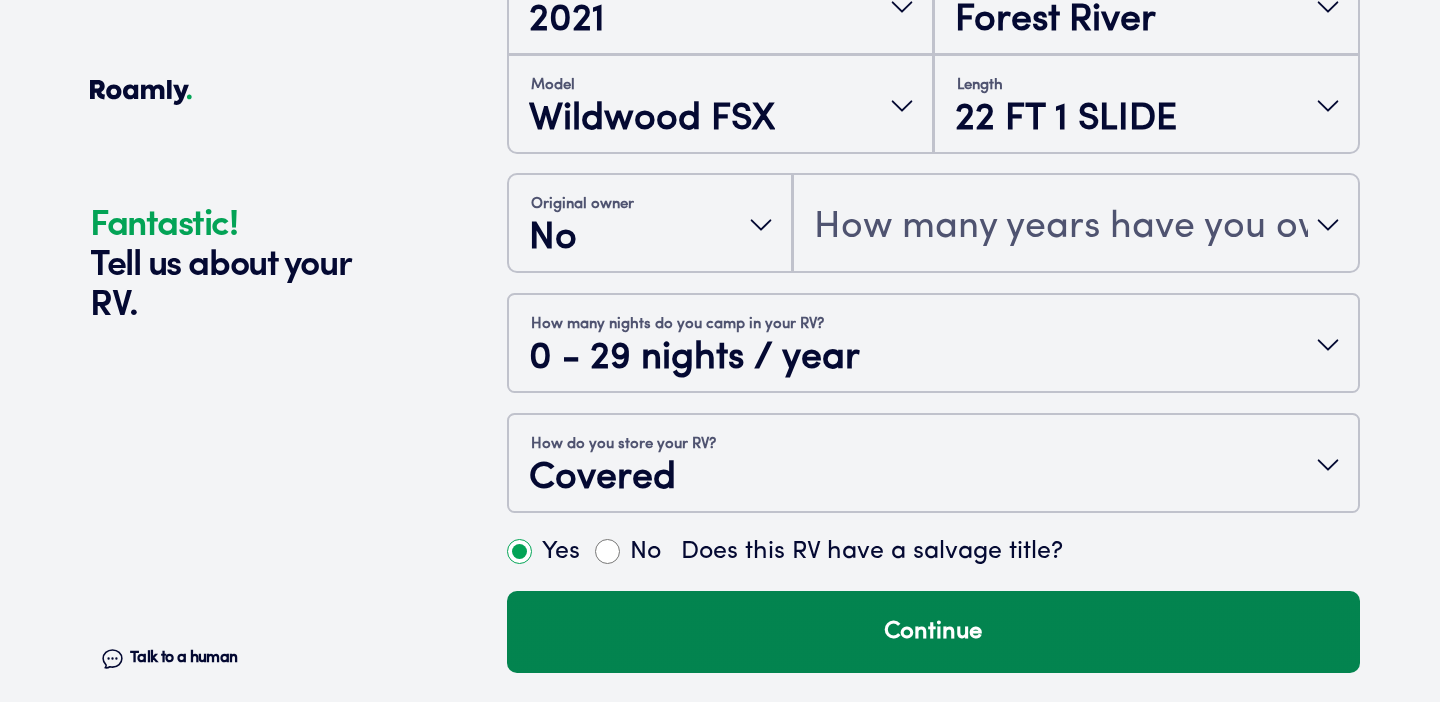 click on "Continue" at bounding box center [933, 632] 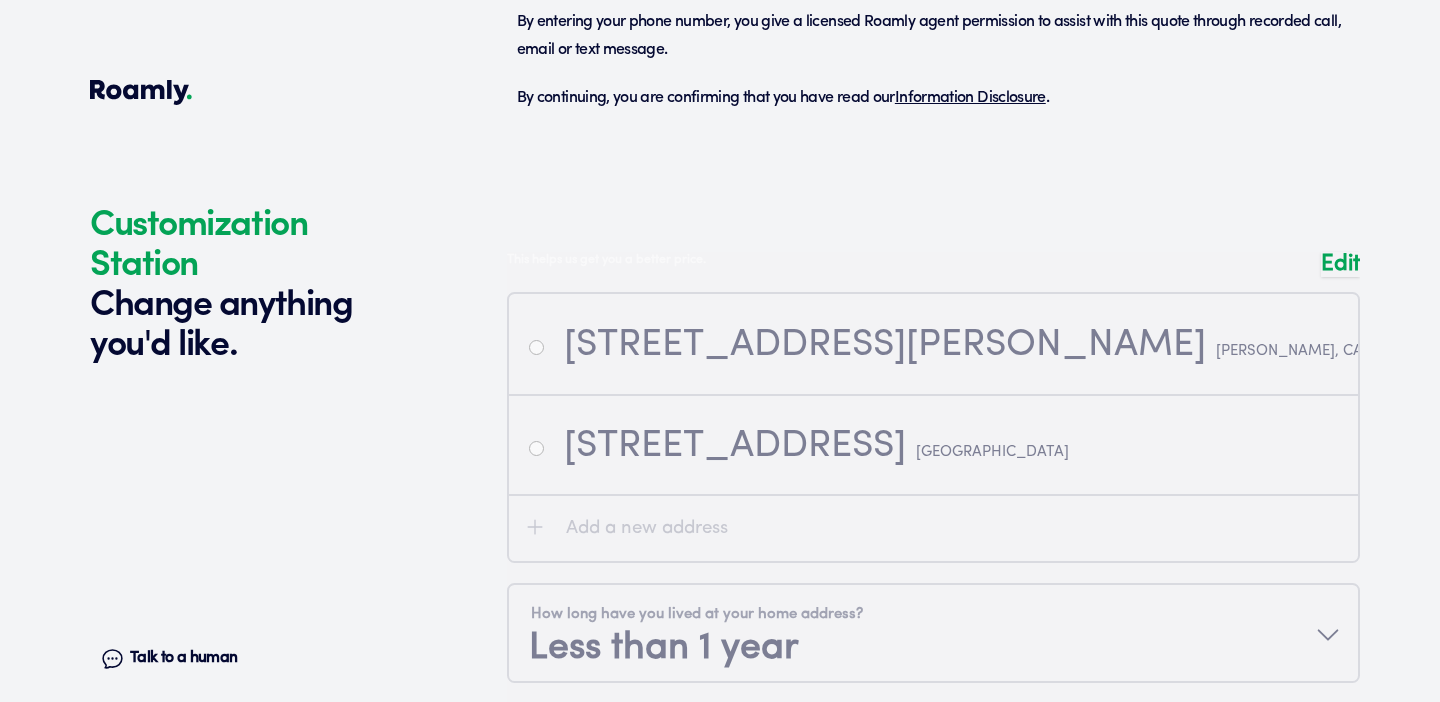scroll, scrollTop: 1777, scrollLeft: 0, axis: vertical 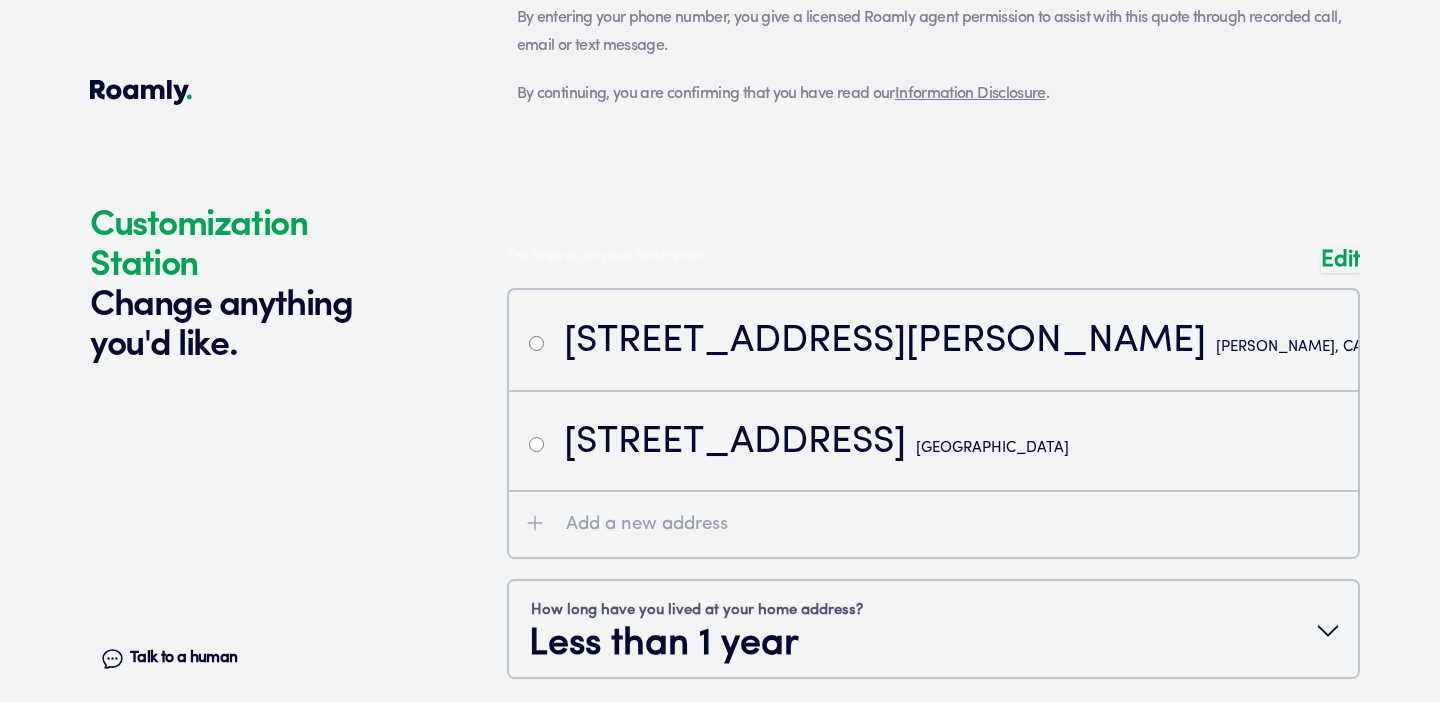 click at bounding box center (933, 473) 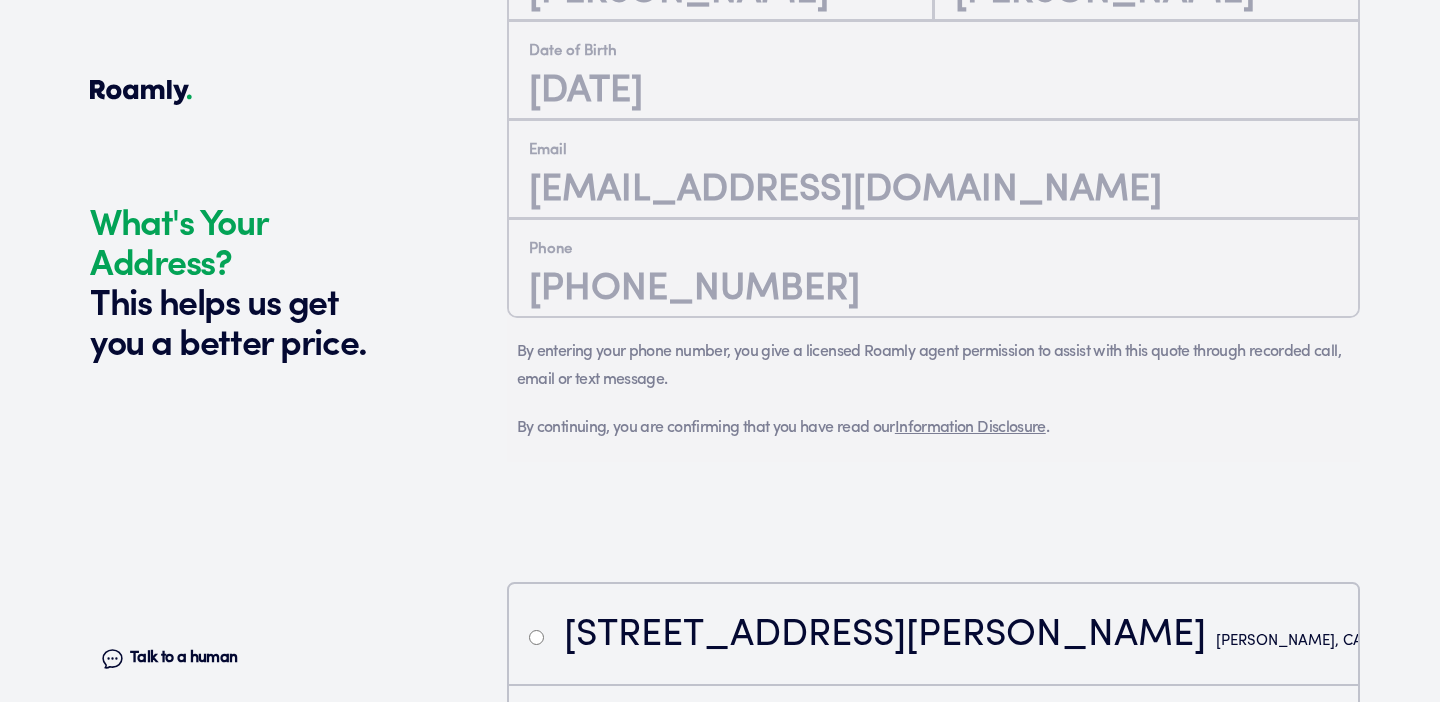 scroll, scrollTop: 1874, scrollLeft: 0, axis: vertical 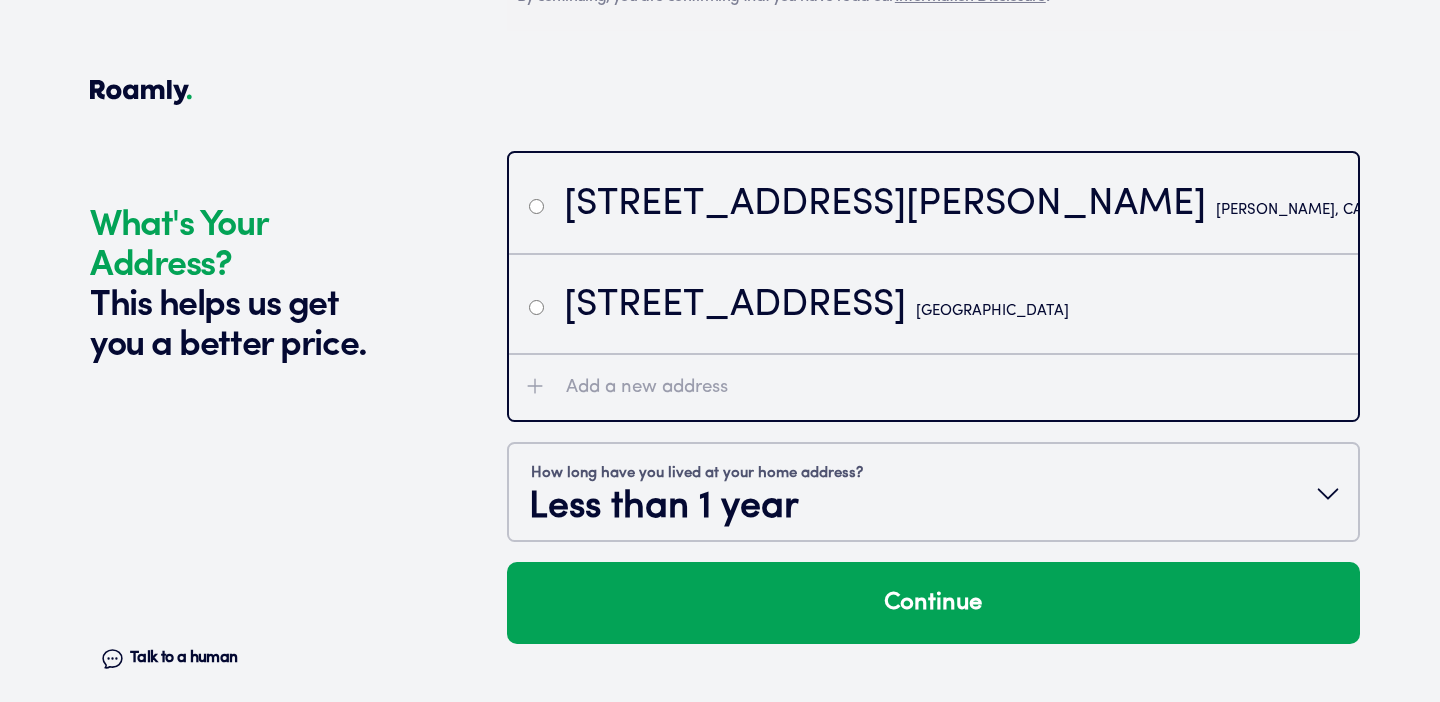 click at bounding box center [536, 307] 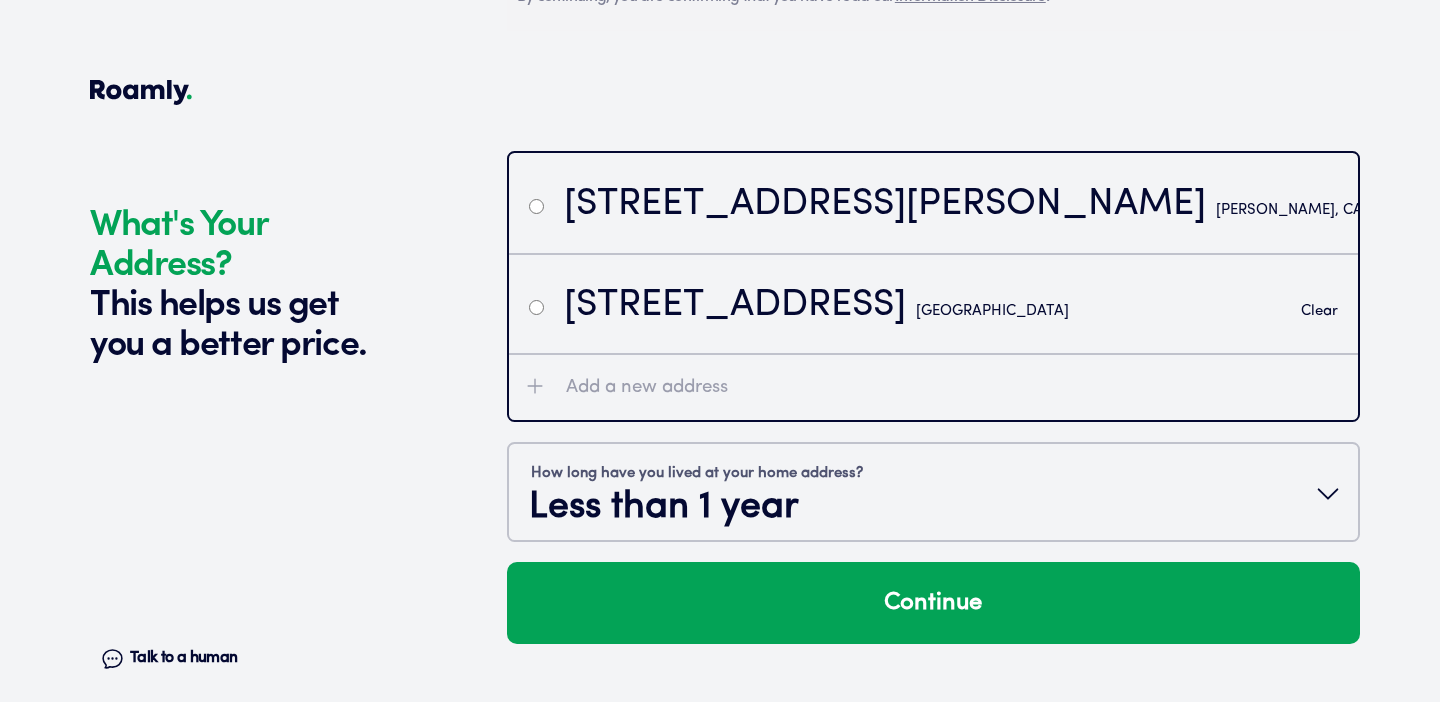 click at bounding box center (536, 205) 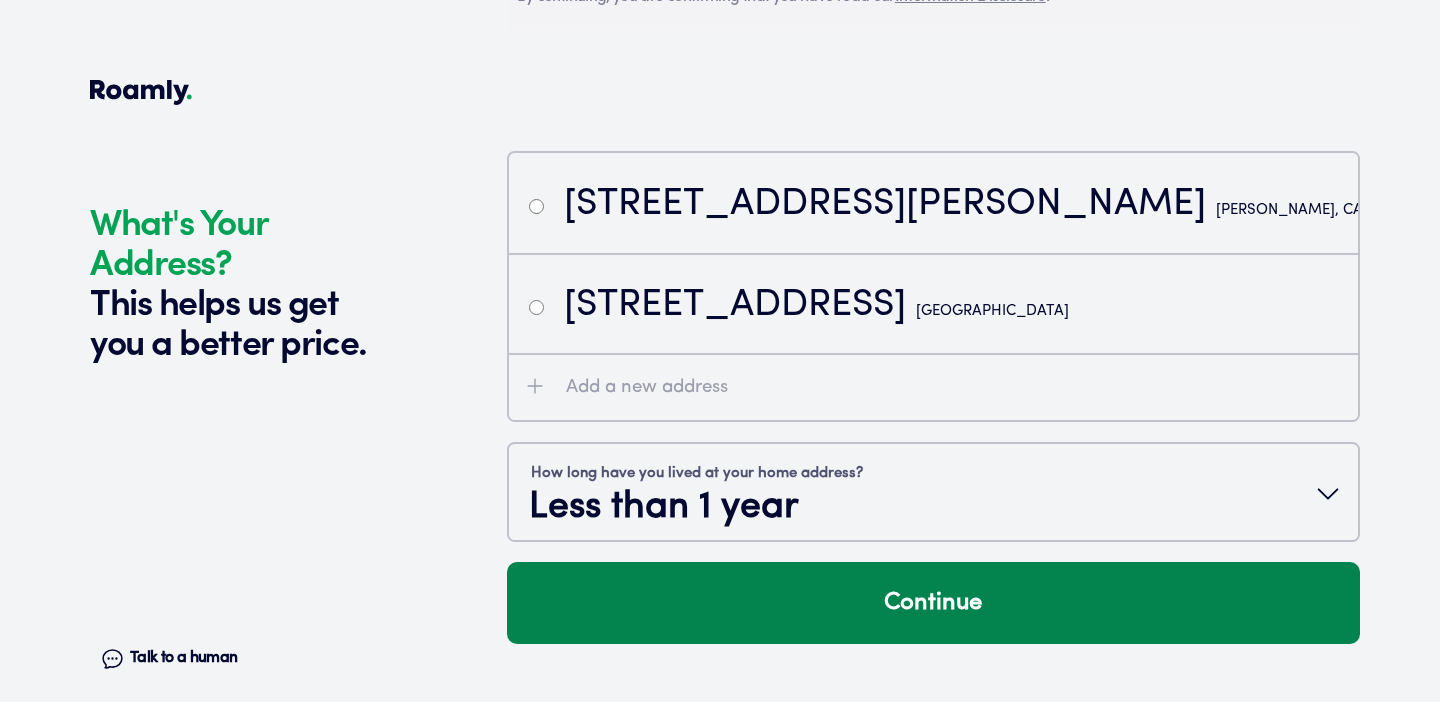 click on "Continue" at bounding box center [933, 603] 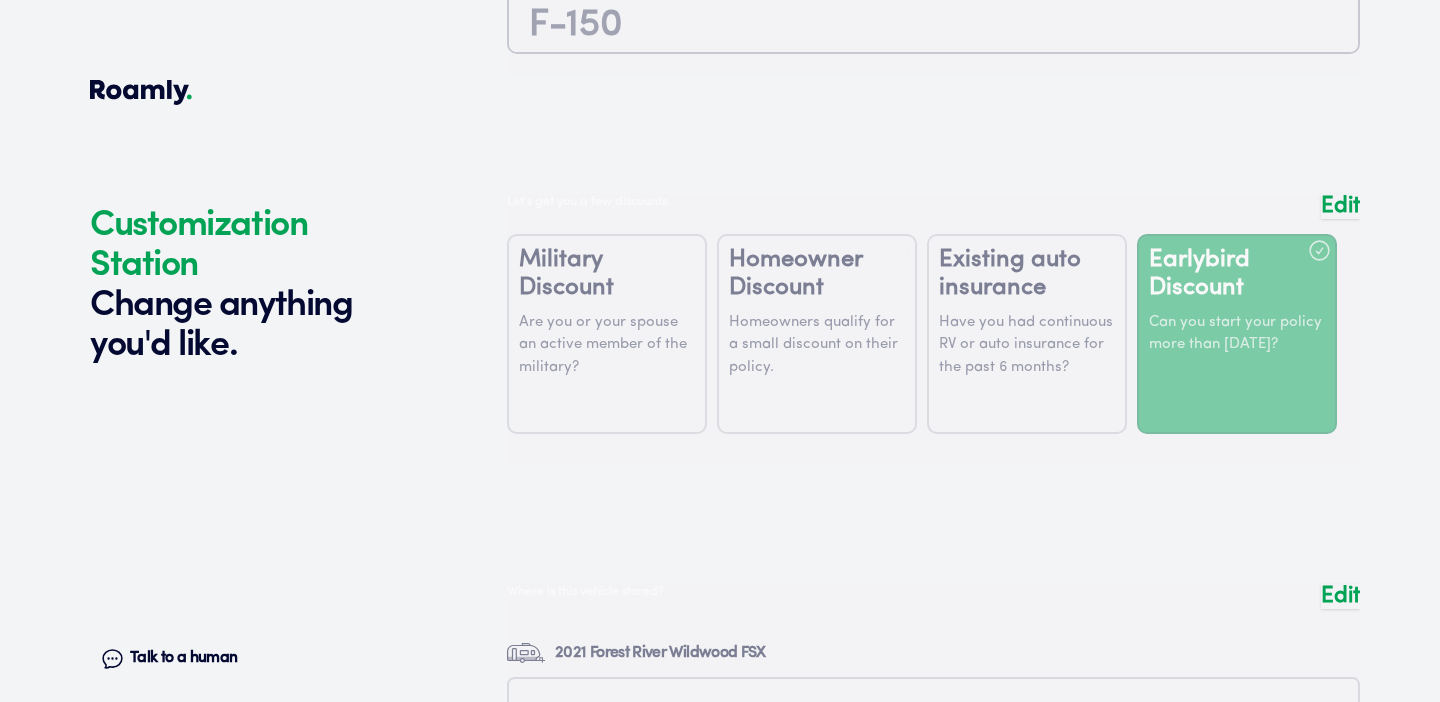 scroll, scrollTop: 3761, scrollLeft: 0, axis: vertical 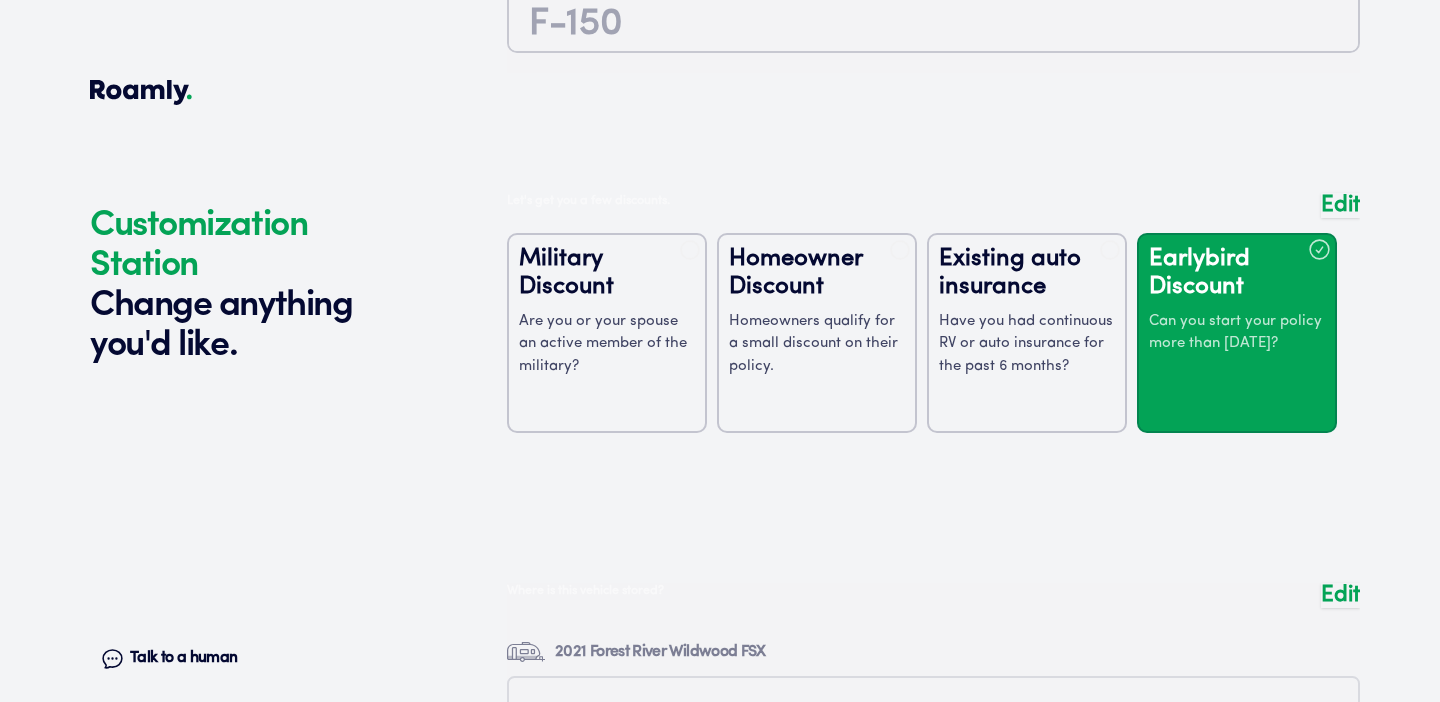 click at bounding box center (933, 328) 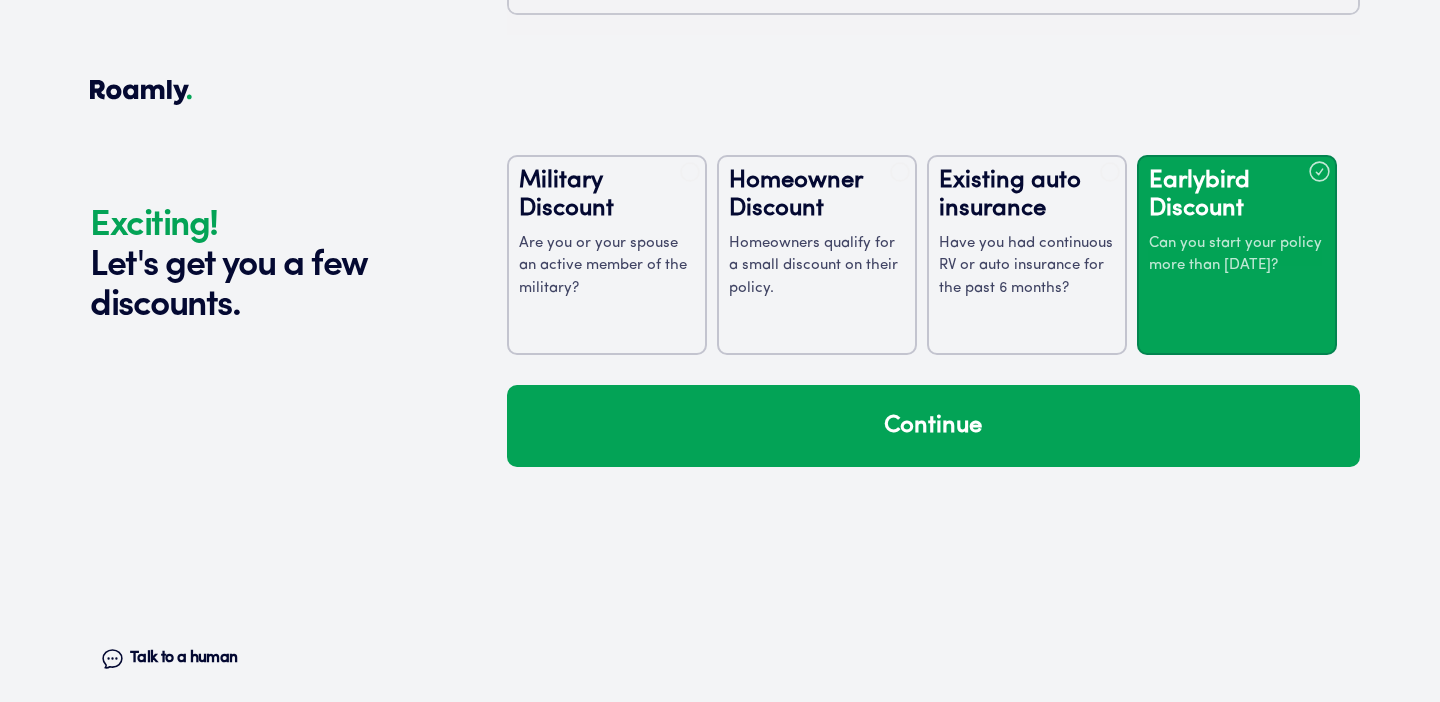 scroll, scrollTop: 3803, scrollLeft: 0, axis: vertical 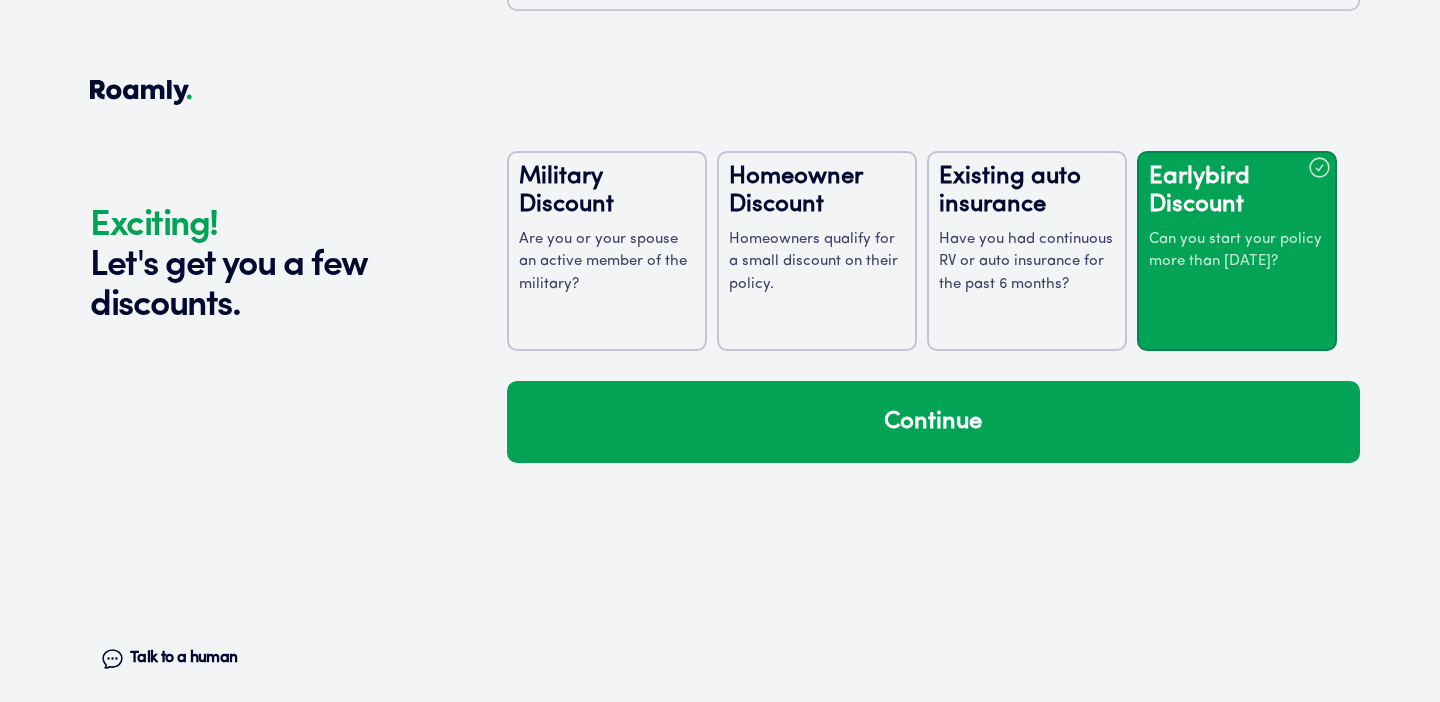 click on "Existing auto insurance Have you had continuous RV or auto insurance for the past 6 months?" at bounding box center (1027, 251) 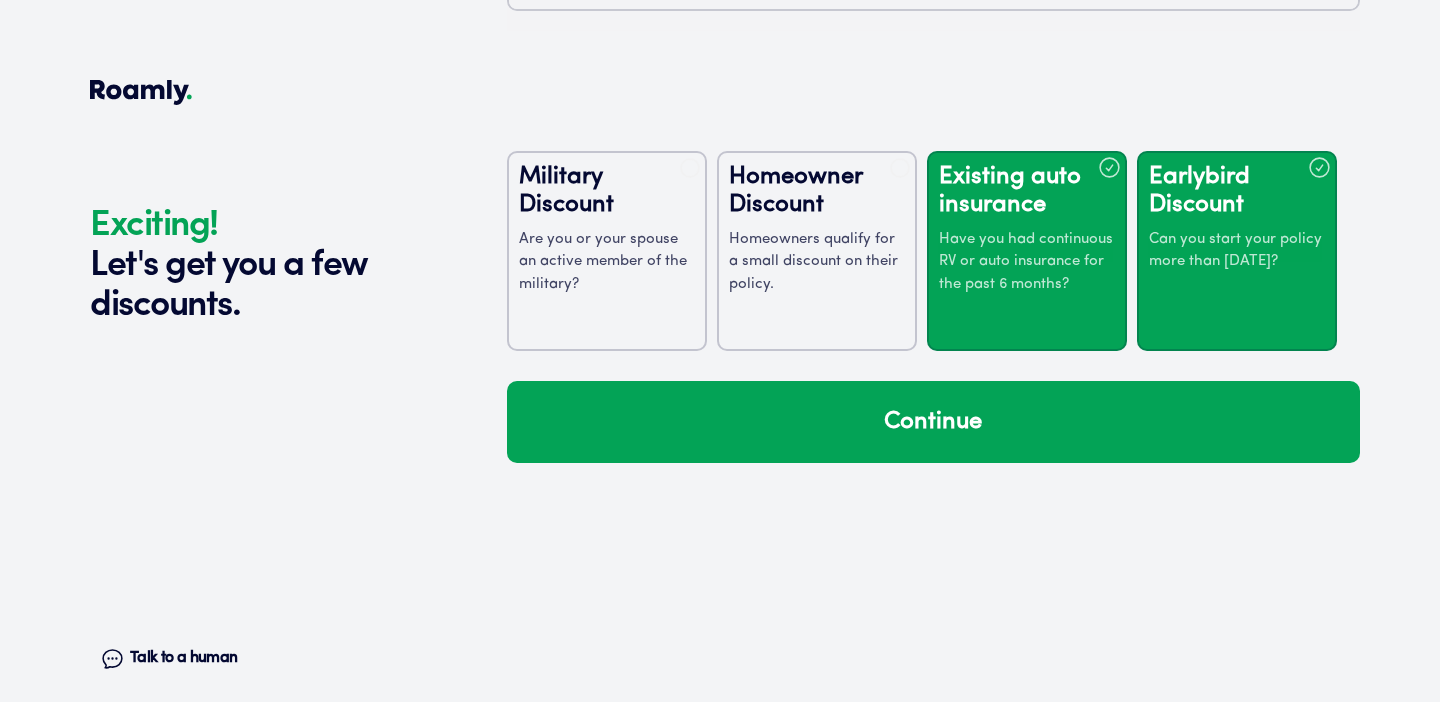 click on "Homeowners qualify for a small discount on their policy." at bounding box center (817, 263) 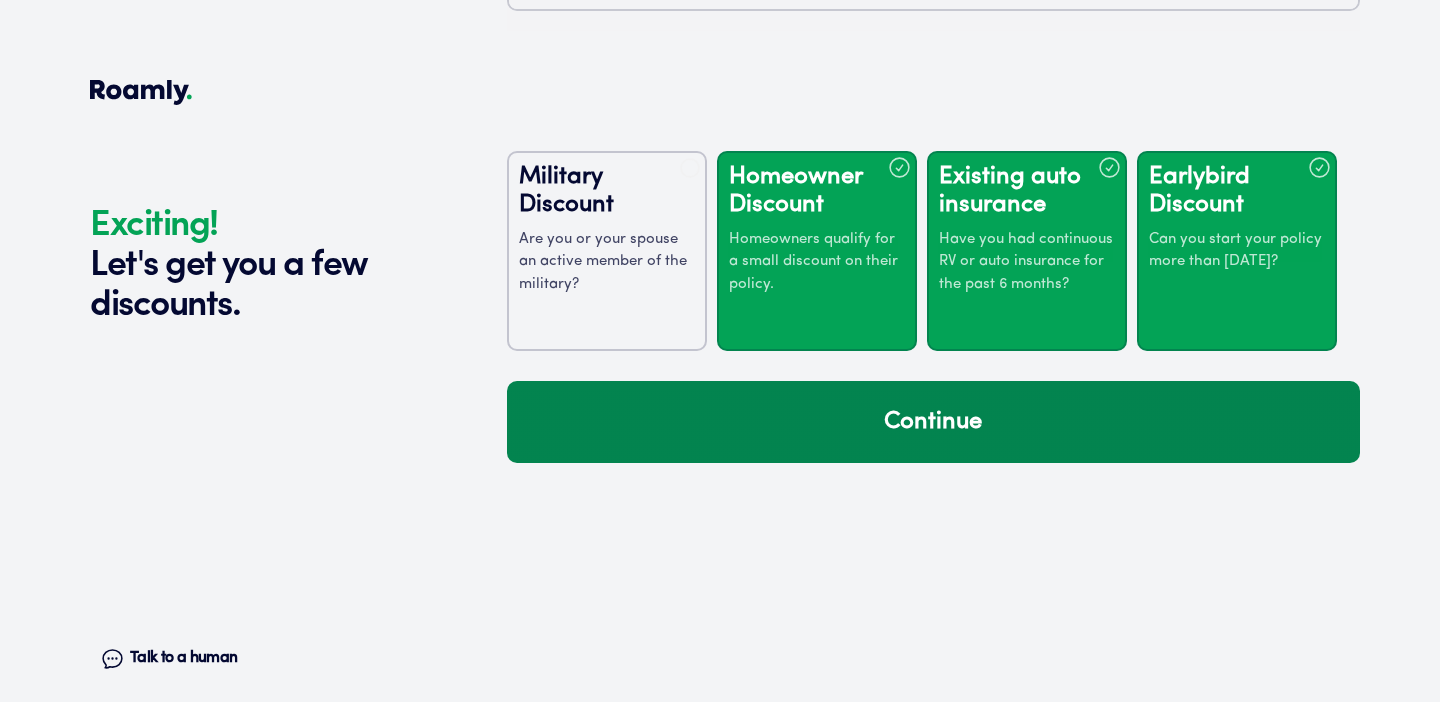 click on "Continue" at bounding box center [933, 422] 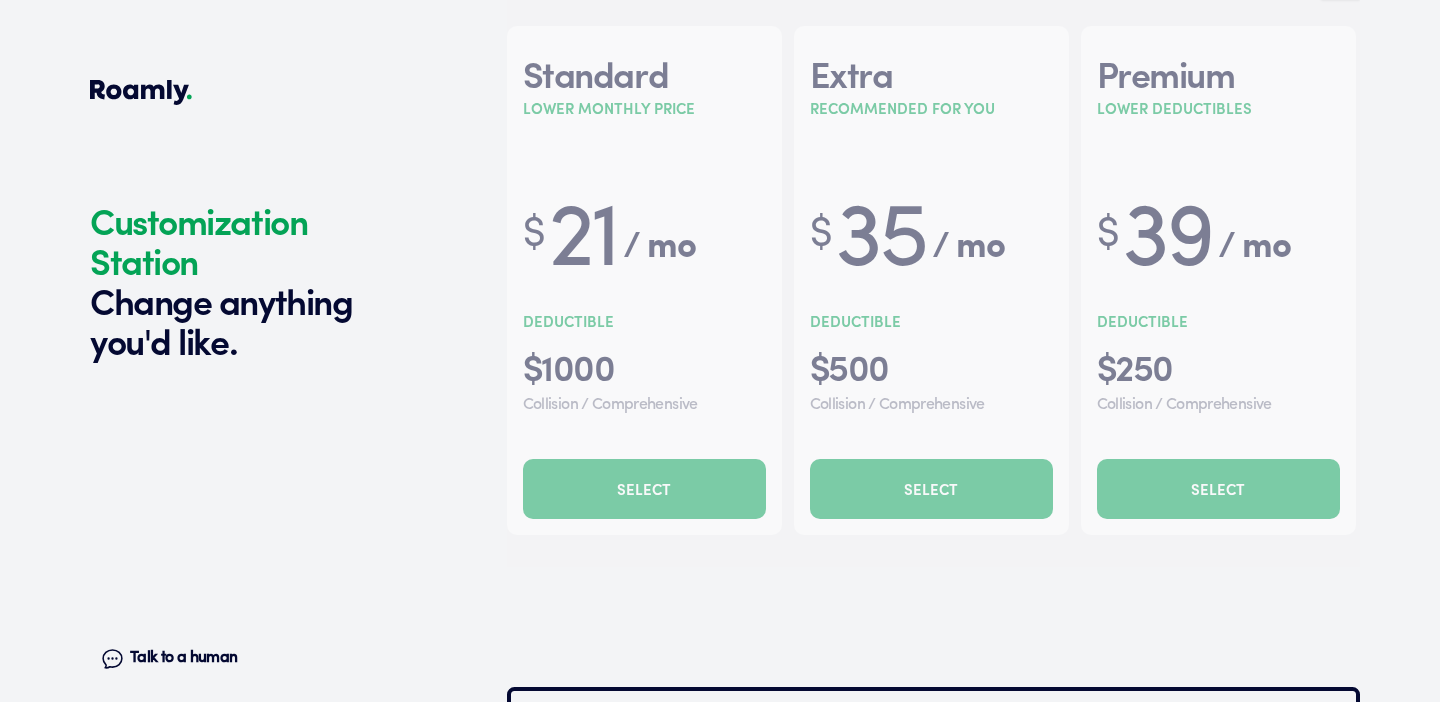 scroll, scrollTop: 6604, scrollLeft: 0, axis: vertical 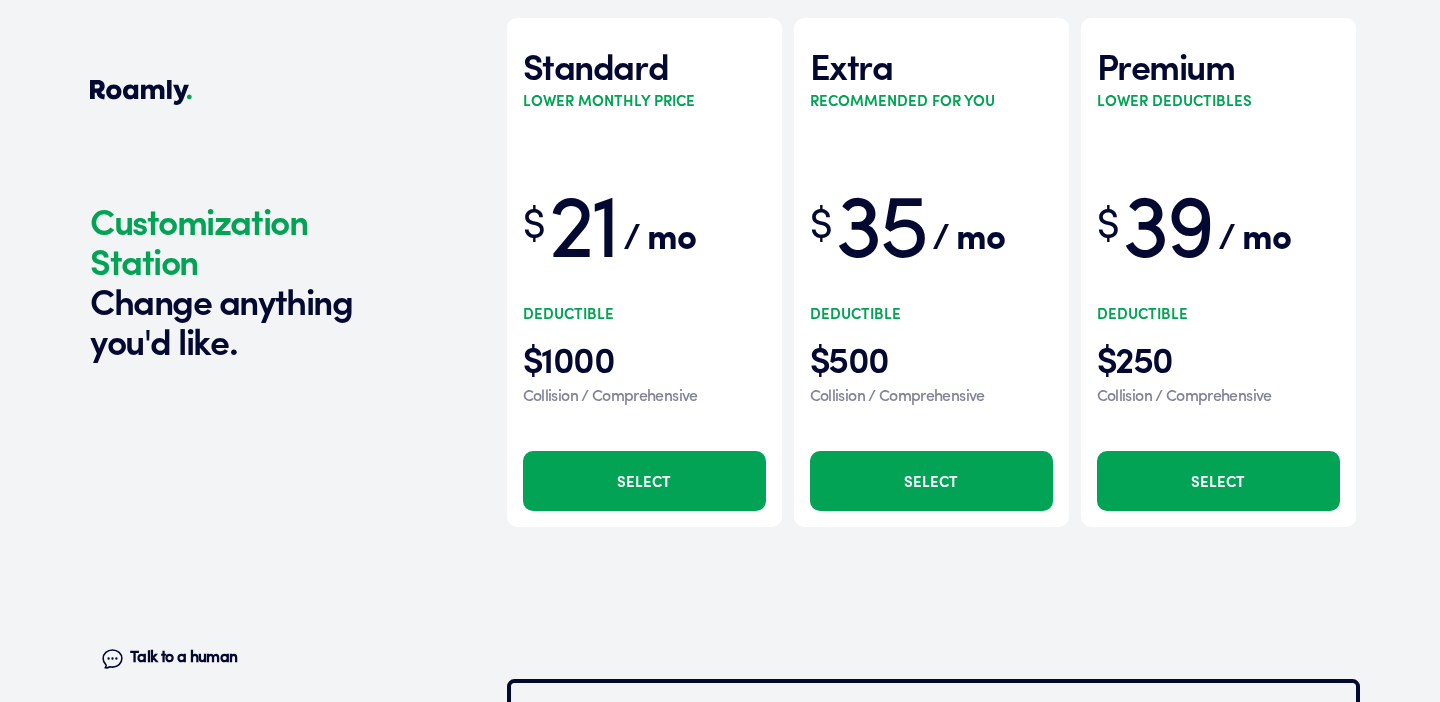 click at bounding box center [933, 262] 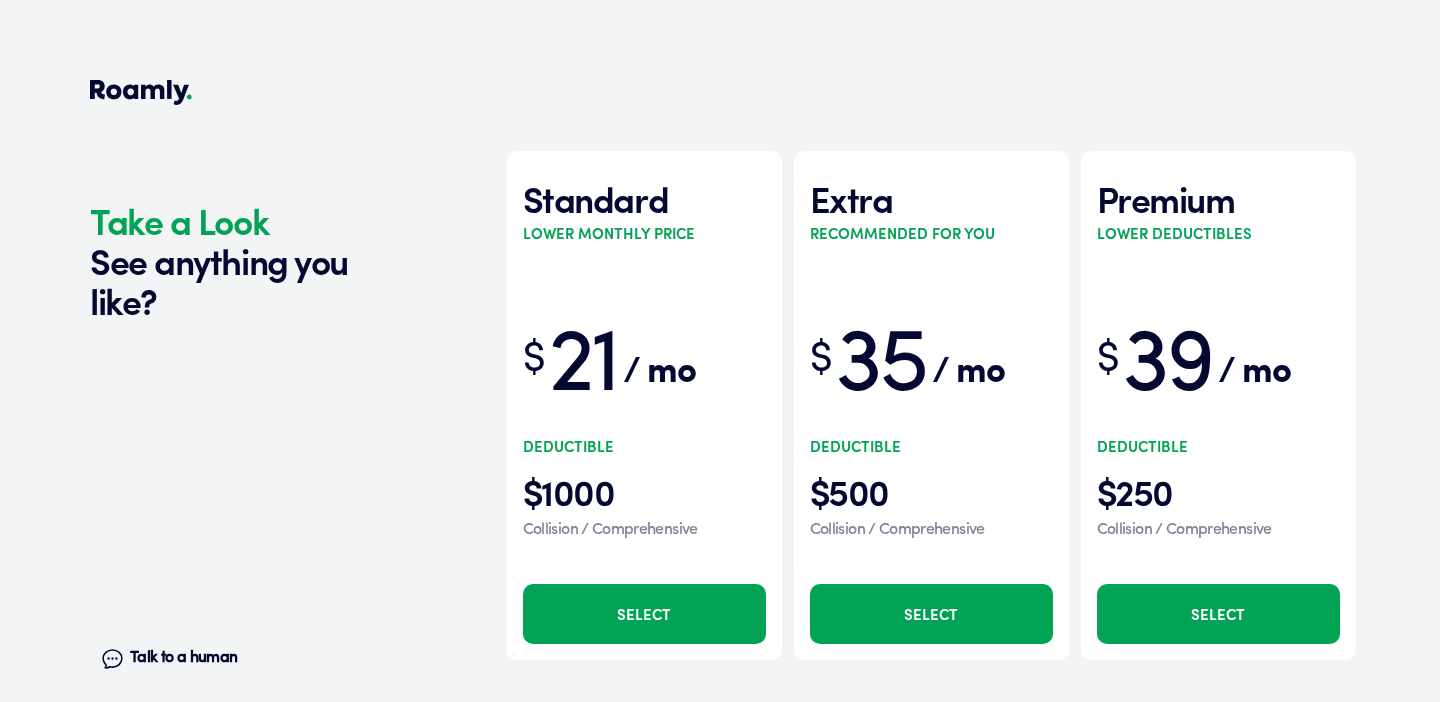 scroll, scrollTop: 6459, scrollLeft: 0, axis: vertical 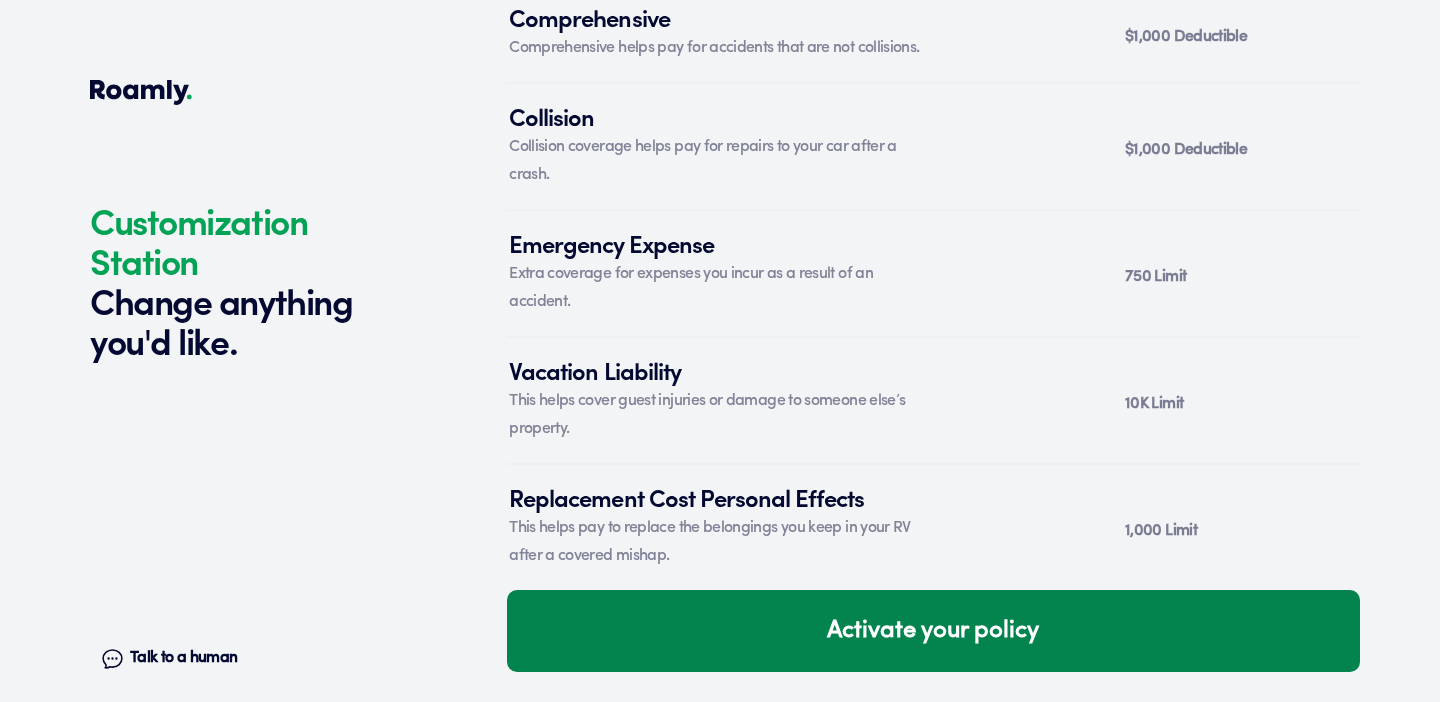 click on "Activate your policy" at bounding box center [933, 631] 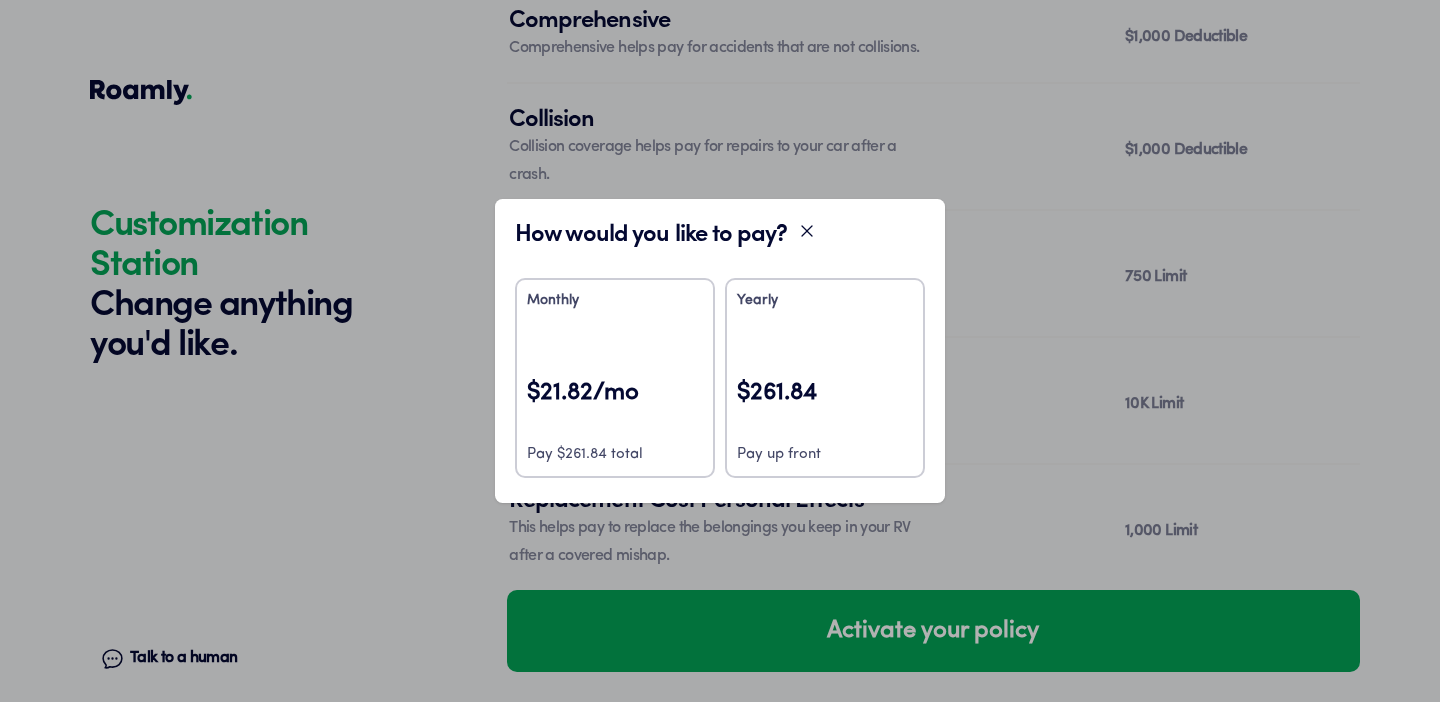 click on "Yearly $261.84 Pay up front" at bounding box center (825, 378) 